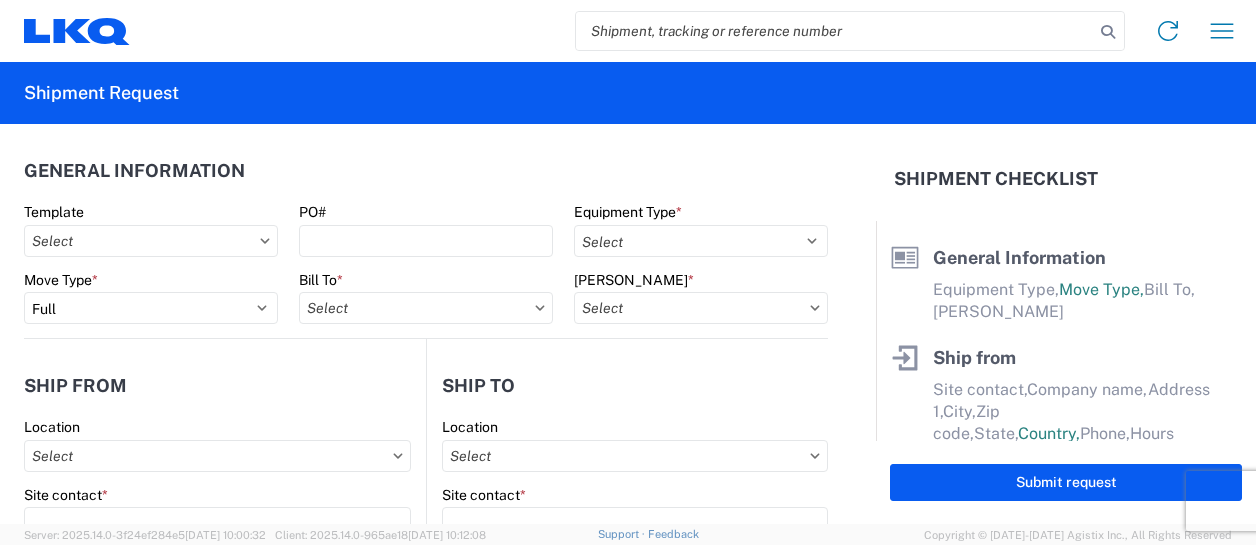 select on "FULL" 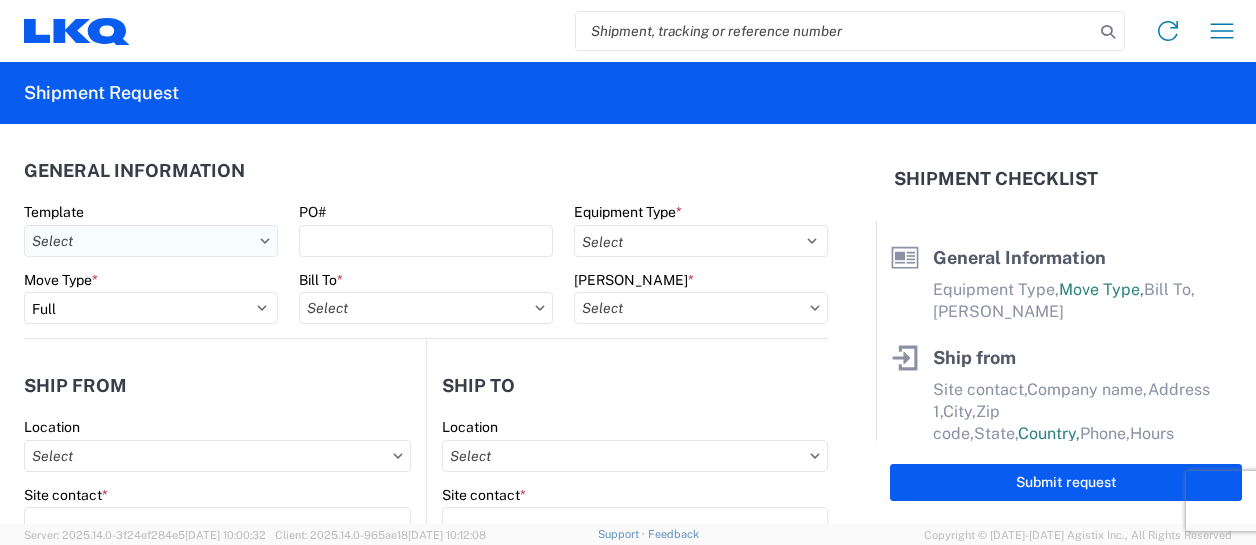 click on "Template" at bounding box center (151, 241) 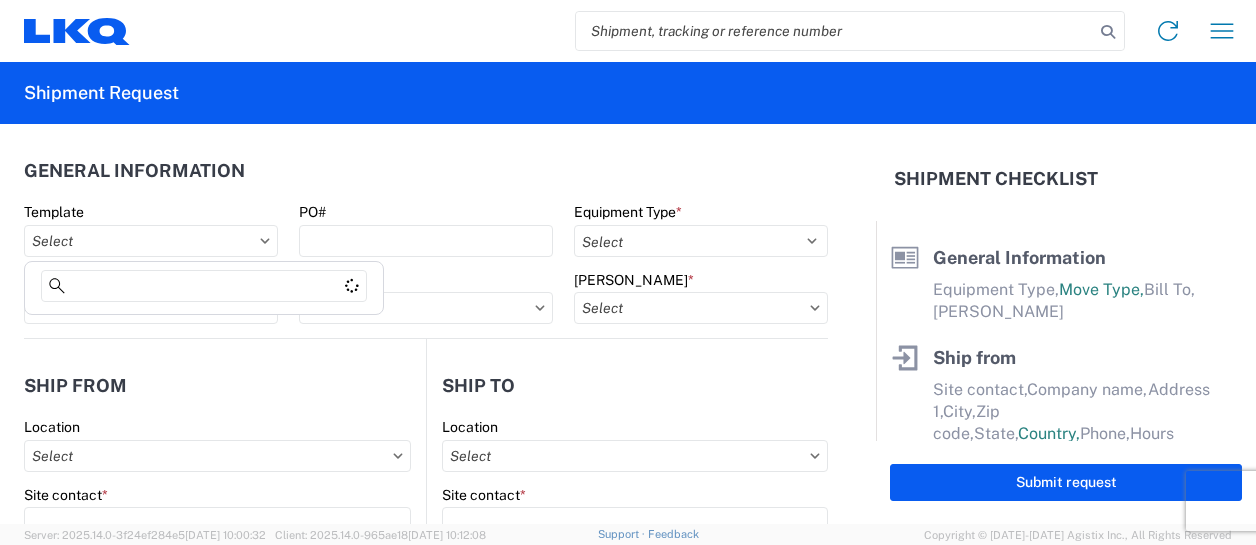 click on "General Information   Template   PO#   Equipment Type  * Select 53’ Dry Van Flatbed Dropdeck (van) Lowboy (flatbed) Rail  Move Type  * Select Full Partial TL  Bill To  *  [PERSON_NAME]  *" 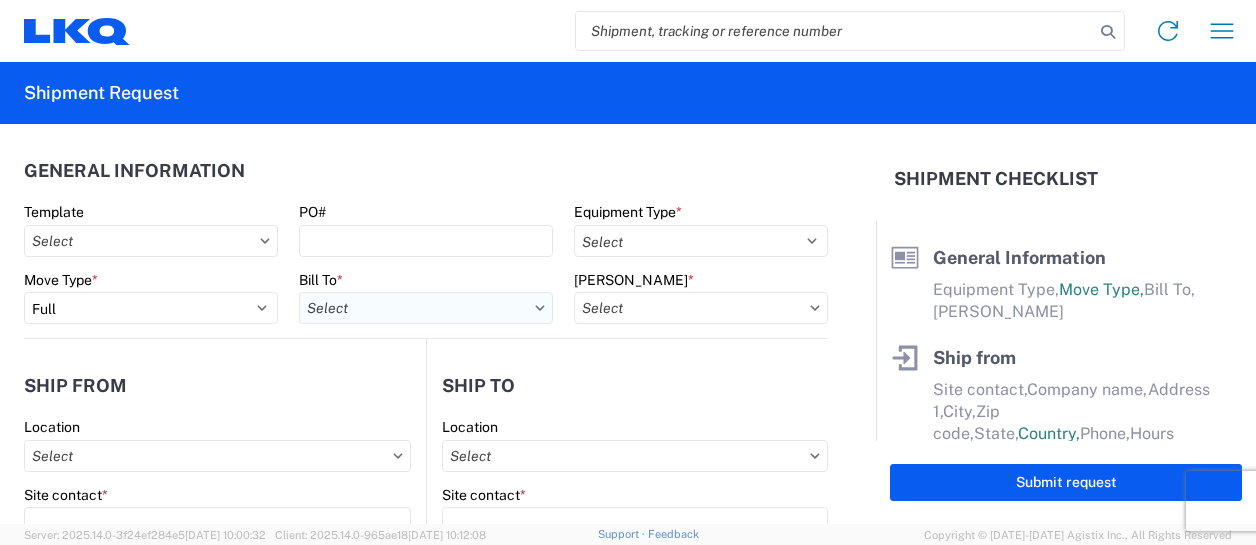 click on "Bill To  *" at bounding box center (426, 308) 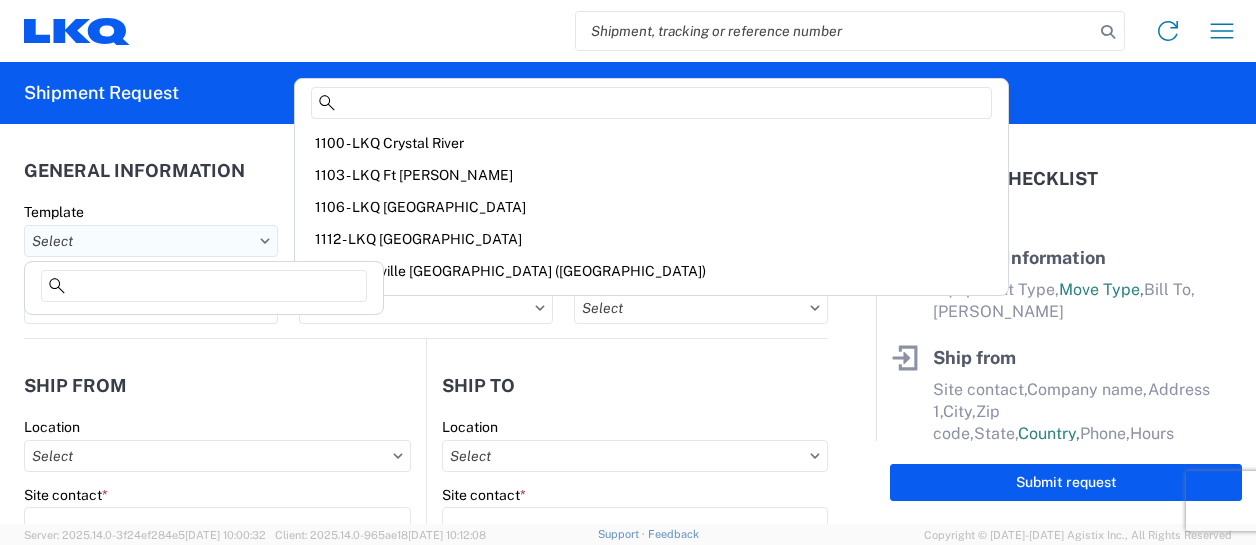 click on "Template" at bounding box center [151, 241] 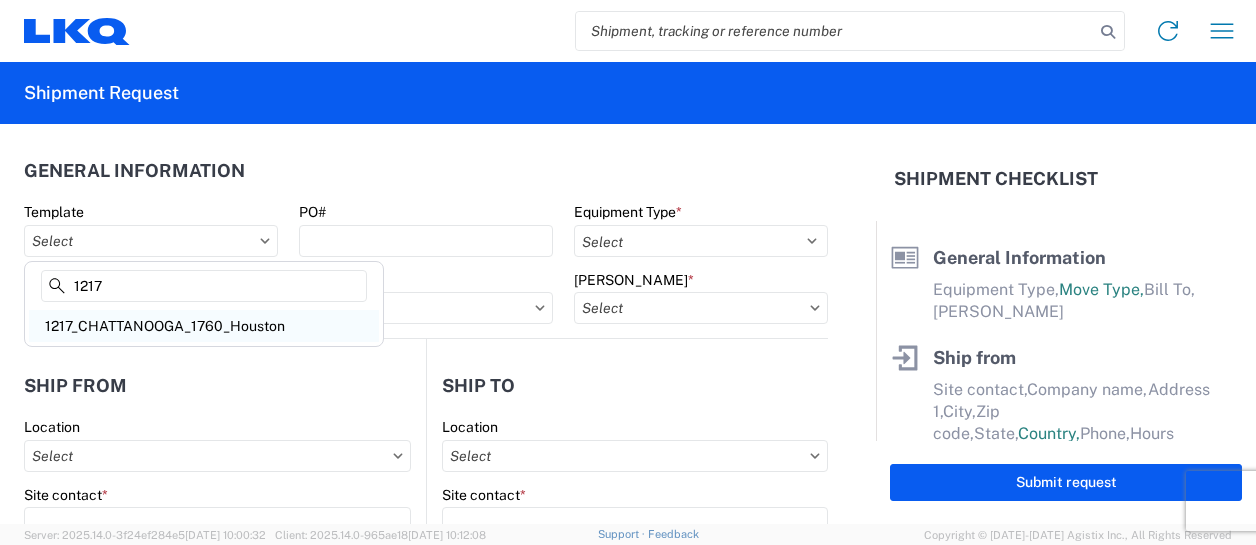 type on "1217" 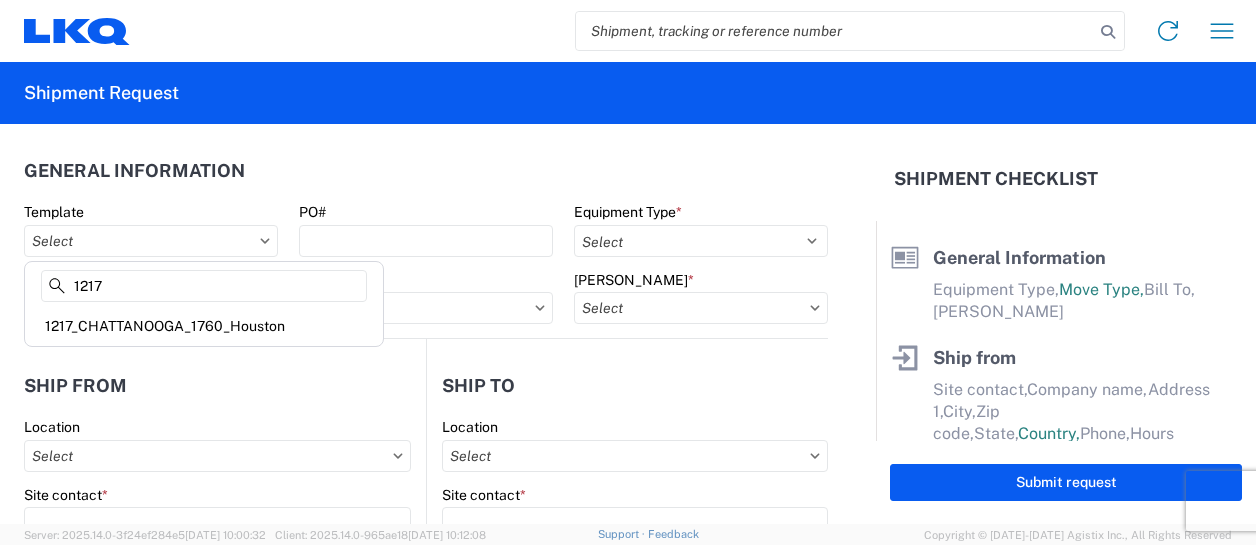 type on "1217_CHATTANOOGA_1760_Houston" 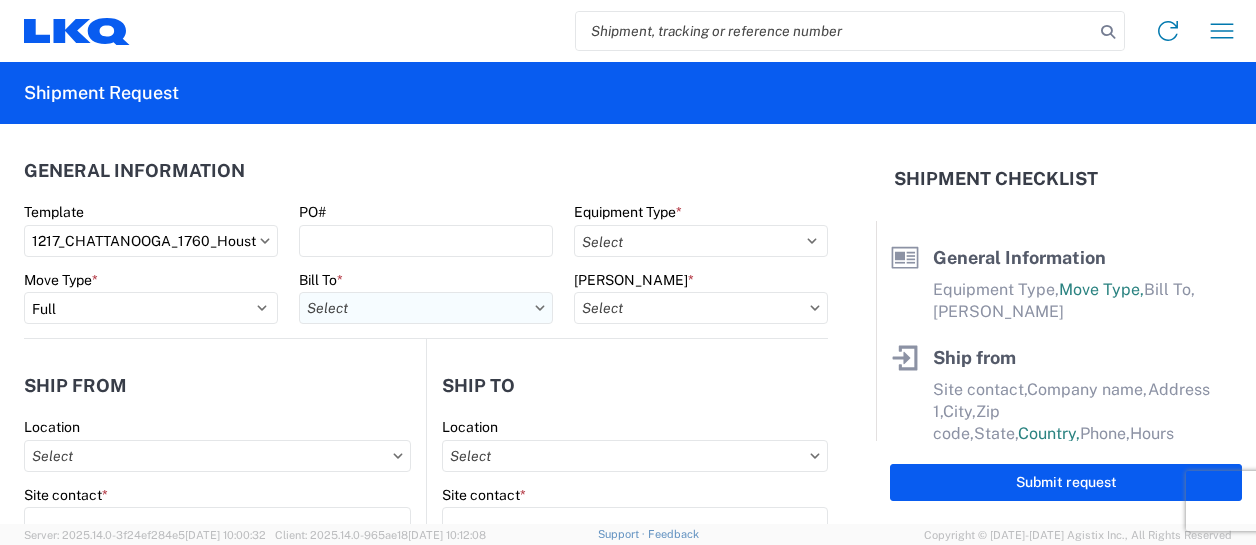 click on "Bill To  *" at bounding box center (426, 308) 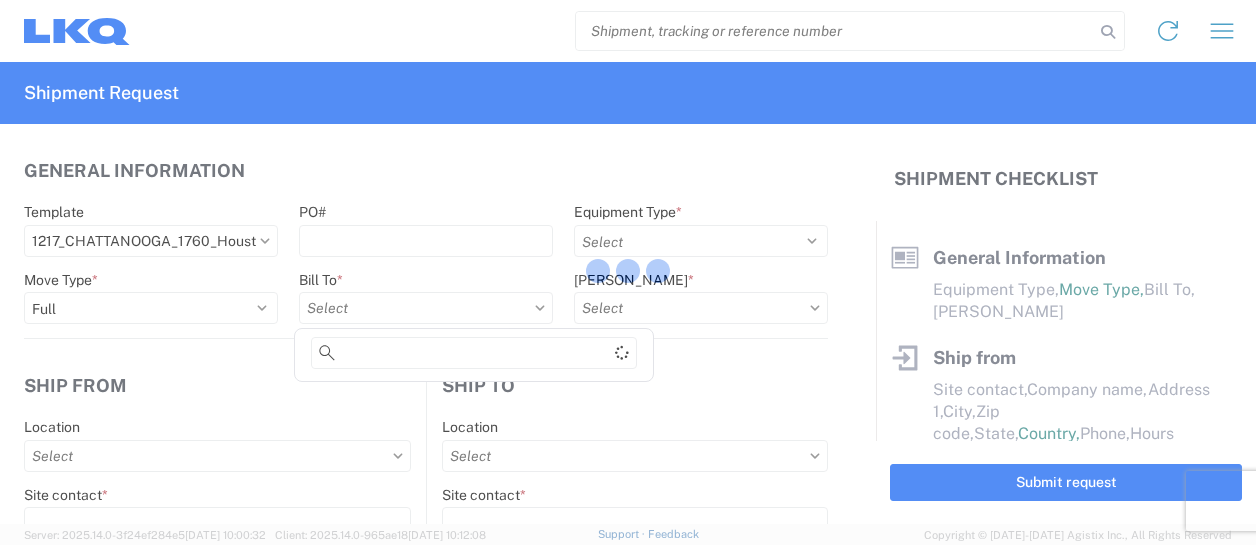 type 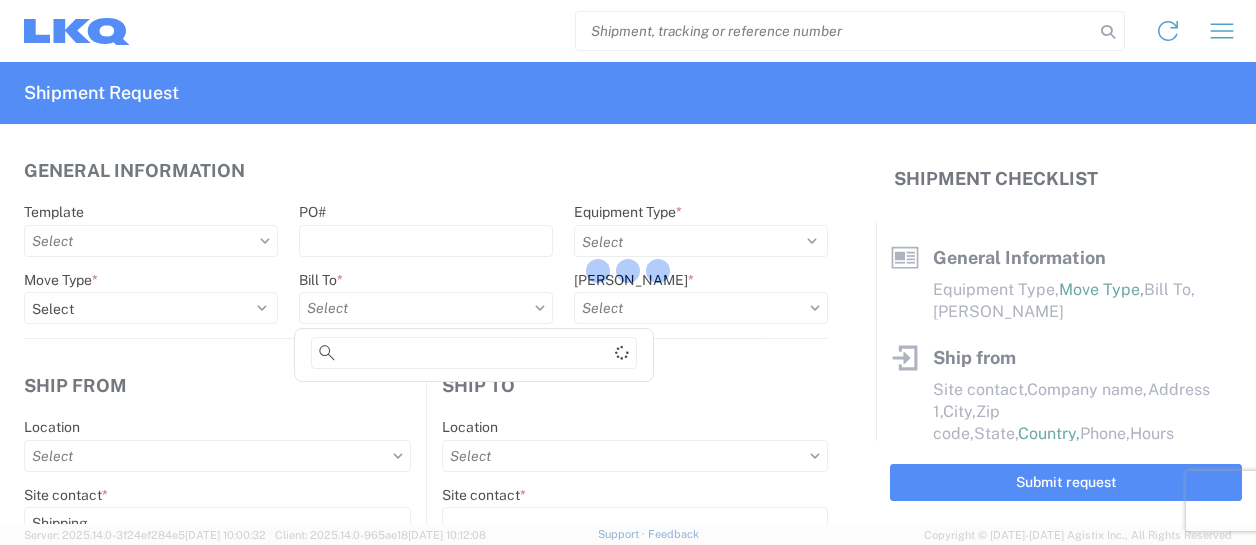 type on "Receiving" 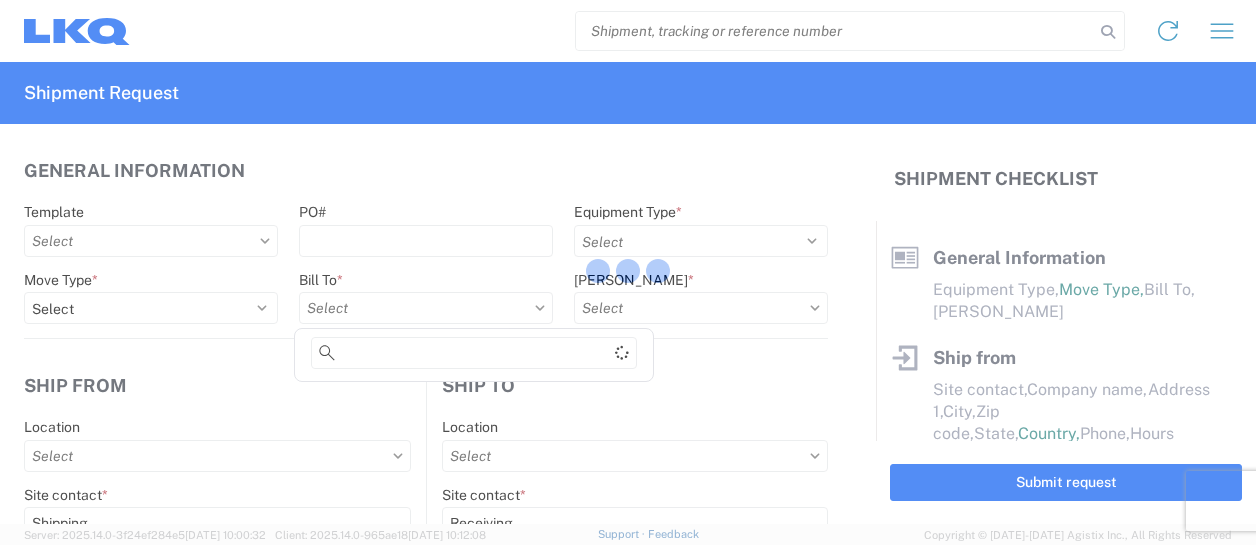 select on "US" 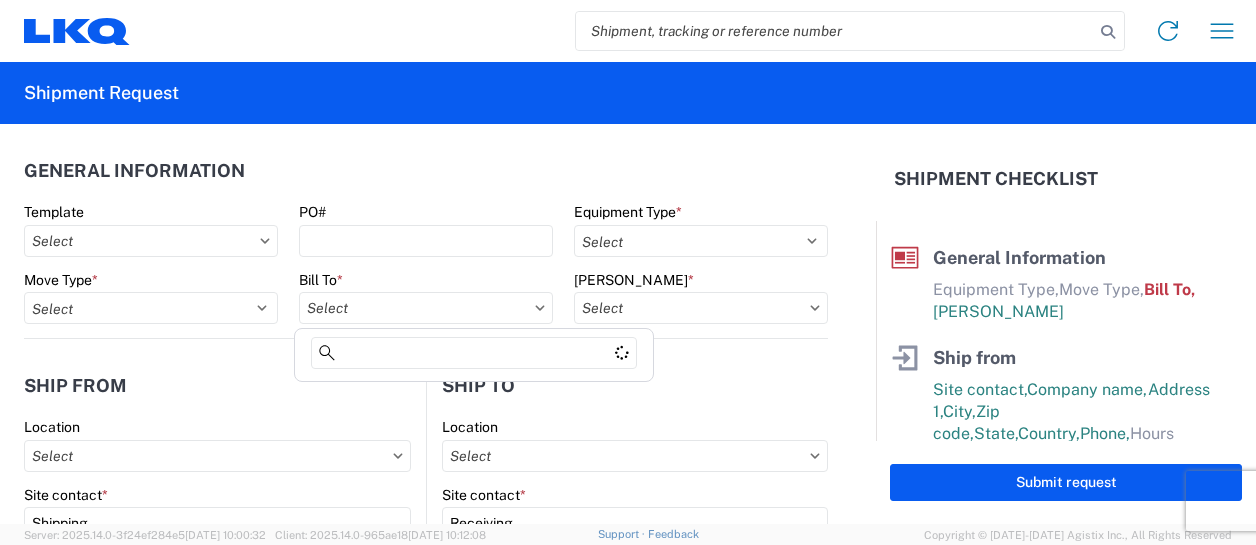 type on "1760-1300-50180-0000 - 1760 Freight In - Cores" 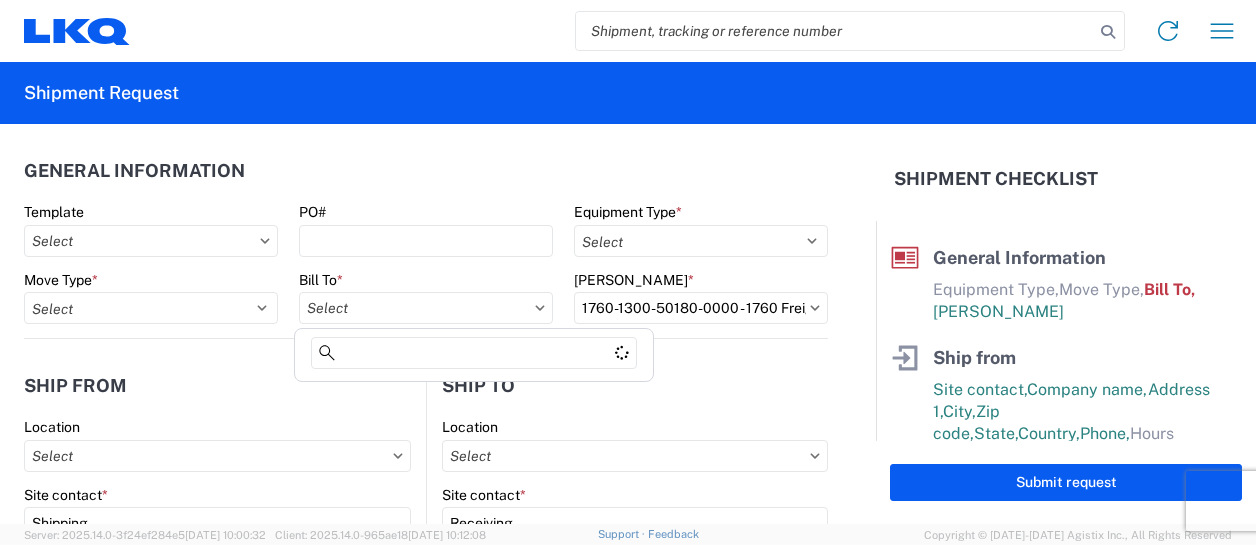type on "1217 - LKQ Pick Your Part - [GEOGRAPHIC_DATA]" 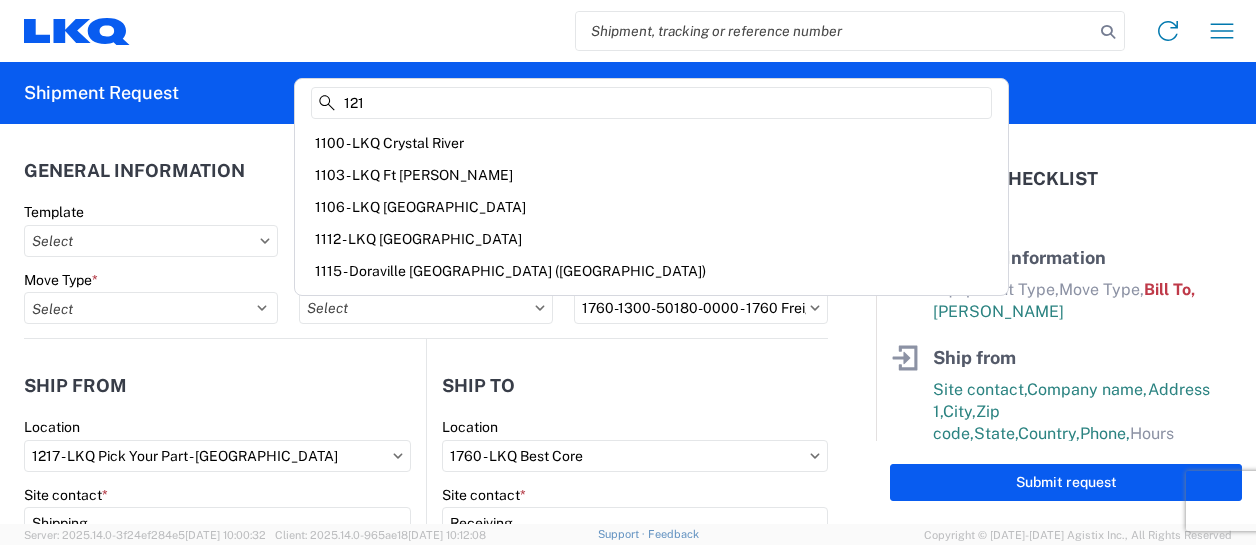 type on "1217" 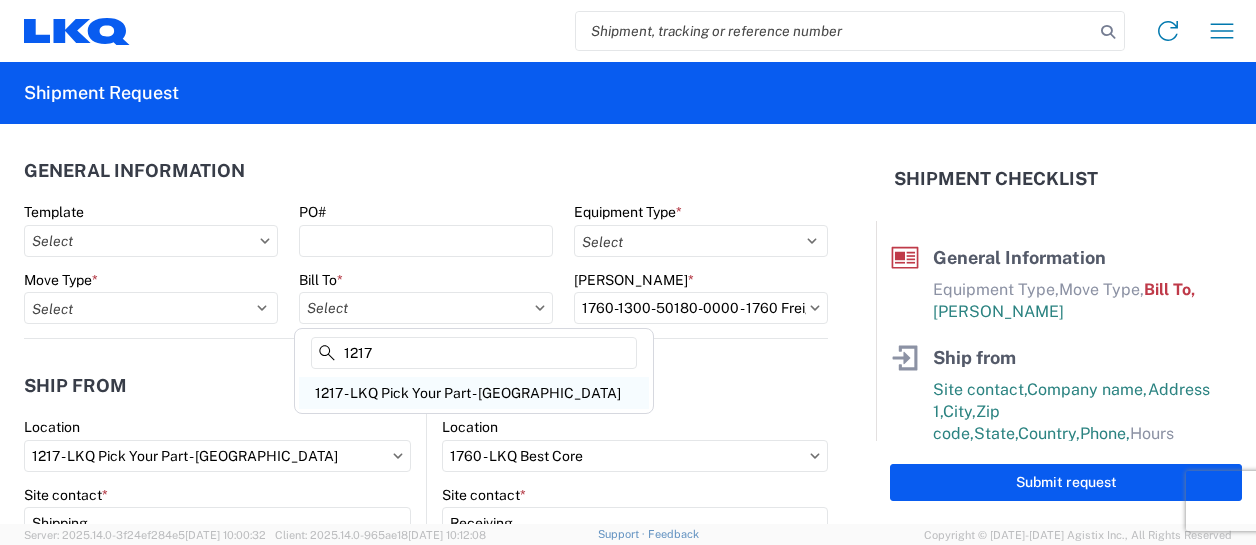 click on "1217 - LKQ Pick Your Part - [GEOGRAPHIC_DATA]" 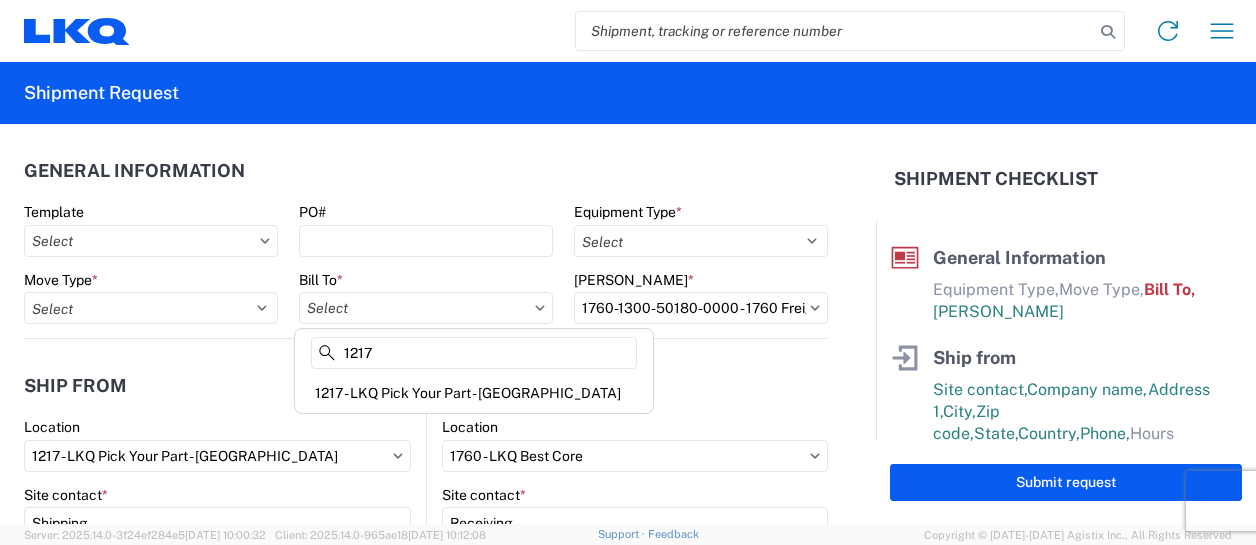 type on "1217 - LKQ Pick Your Part - [GEOGRAPHIC_DATA]" 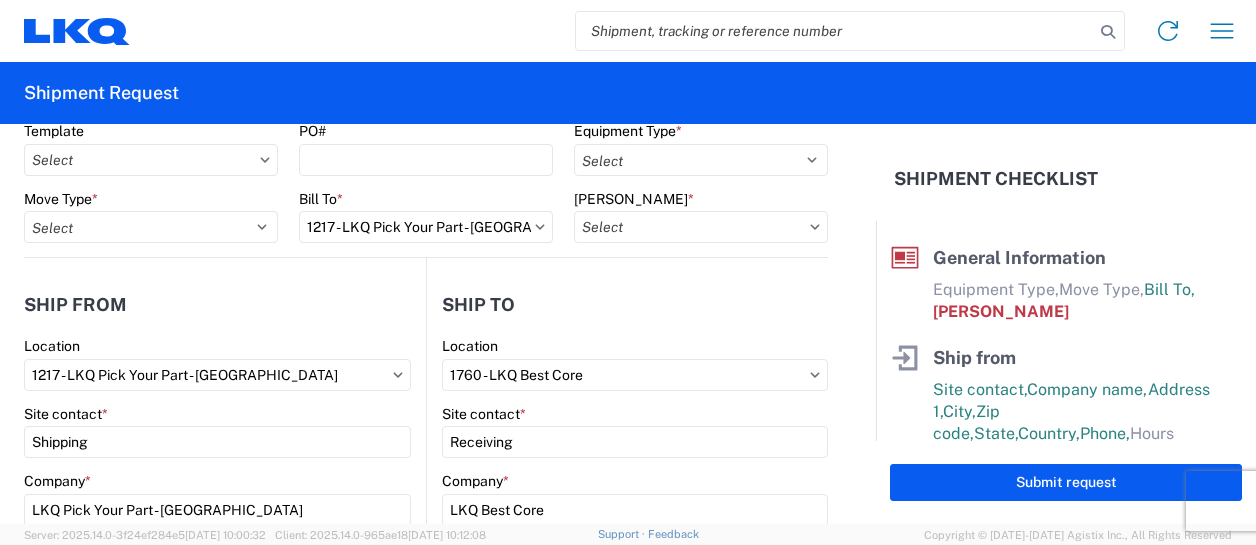 scroll, scrollTop: 100, scrollLeft: 0, axis: vertical 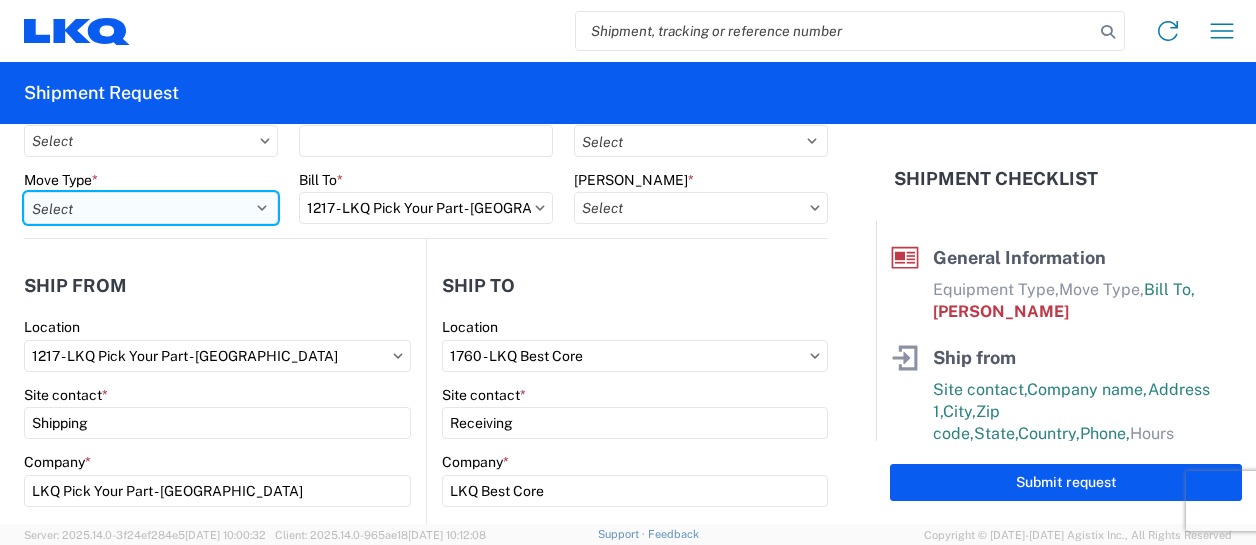 click on "Select Full Partial TL" at bounding box center [151, 208] 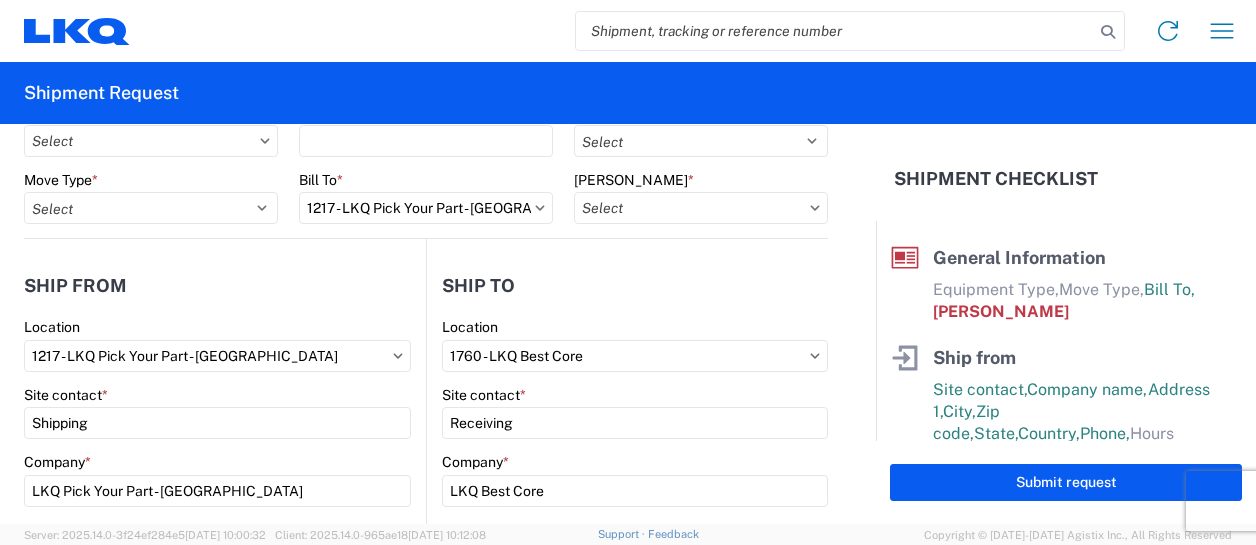 click on "Ship from" 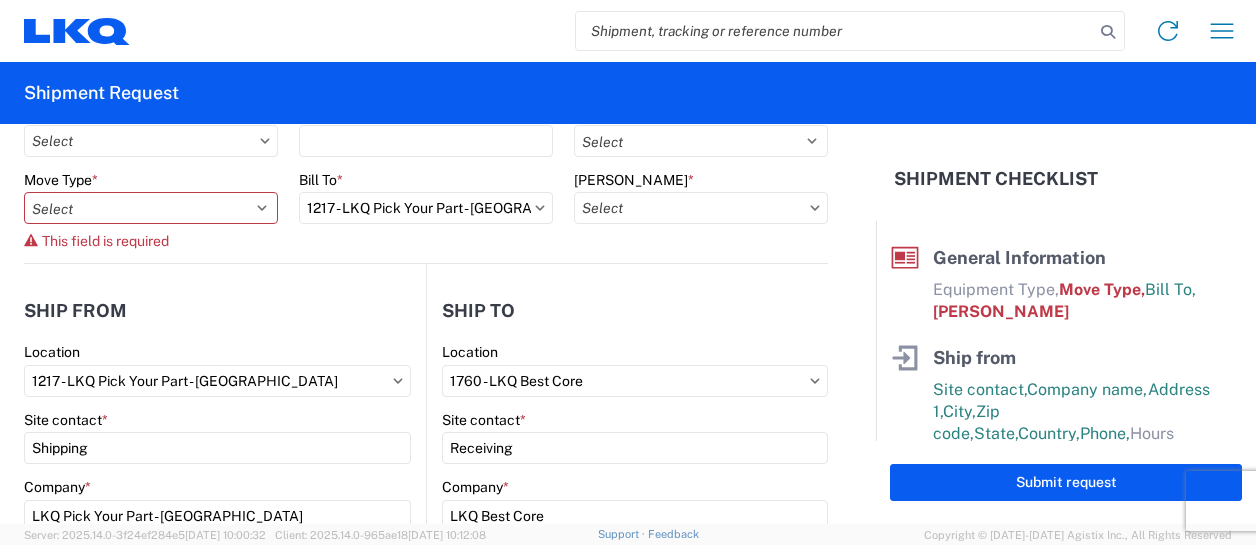 scroll, scrollTop: 0, scrollLeft: 0, axis: both 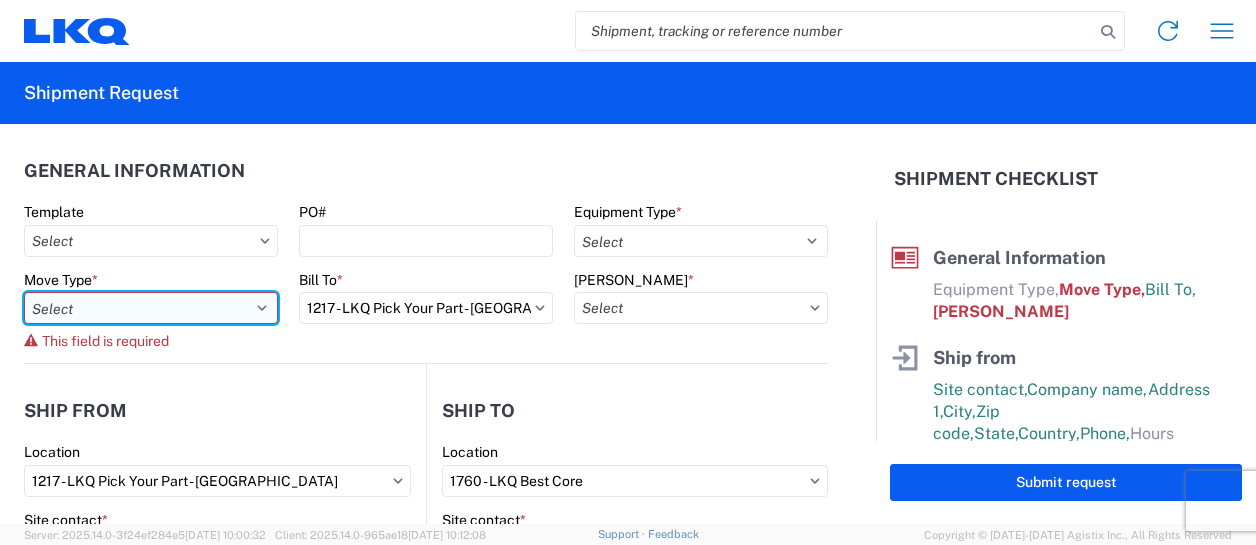 click on "Select Full Partial TL" at bounding box center (151, 308) 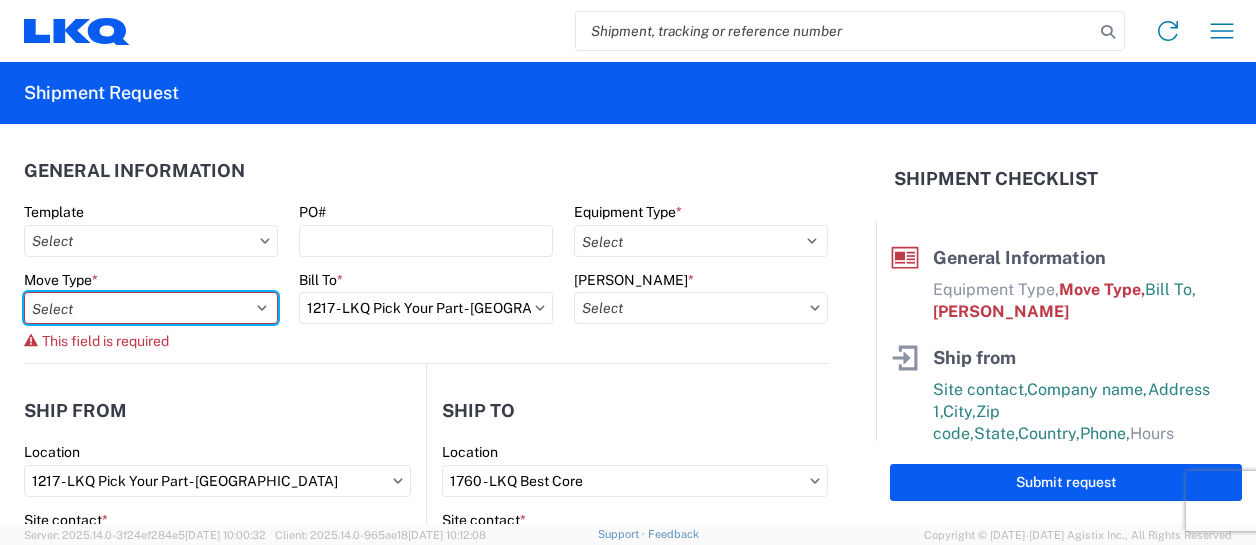 select on "FULL" 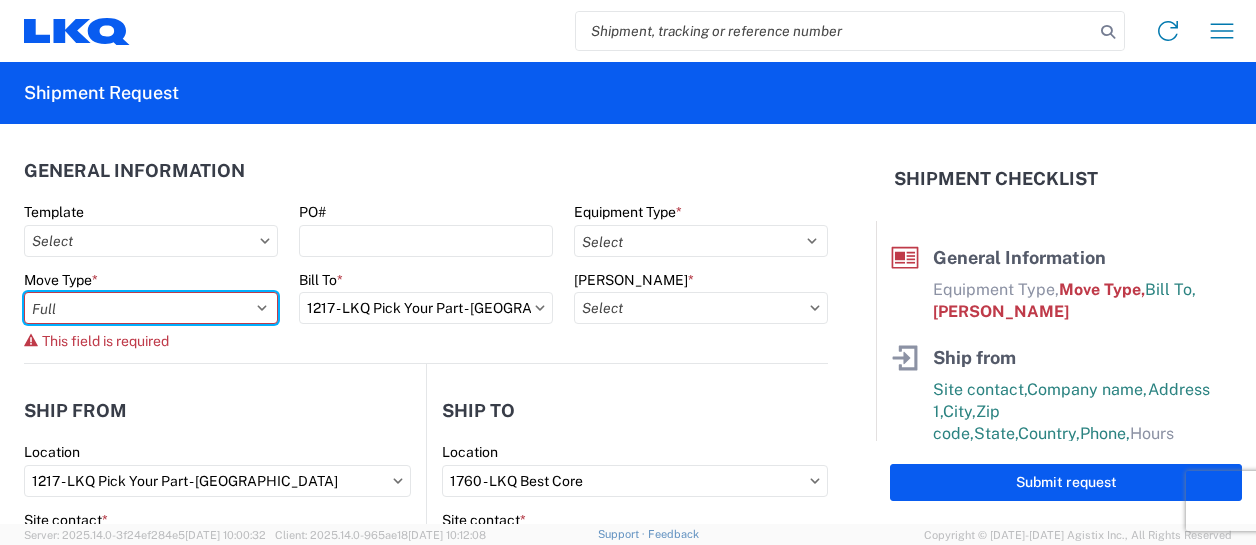 click on "Select Full Partial TL" at bounding box center [151, 308] 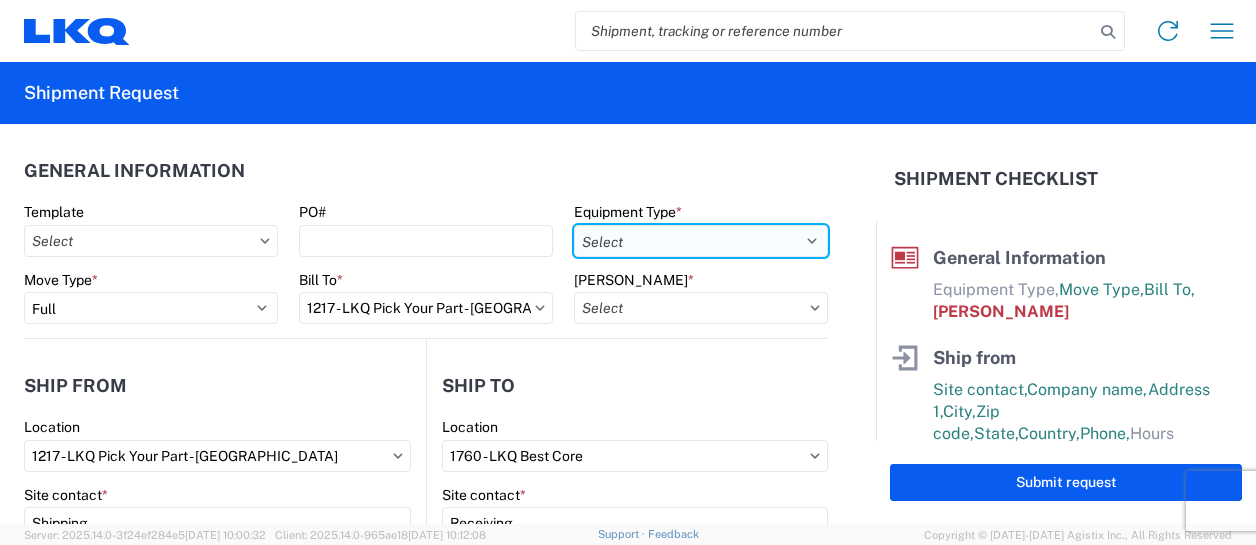 click on "Select 53’ Dry Van Flatbed Dropdeck (van) Lowboy (flatbed) Rail" at bounding box center (701, 241) 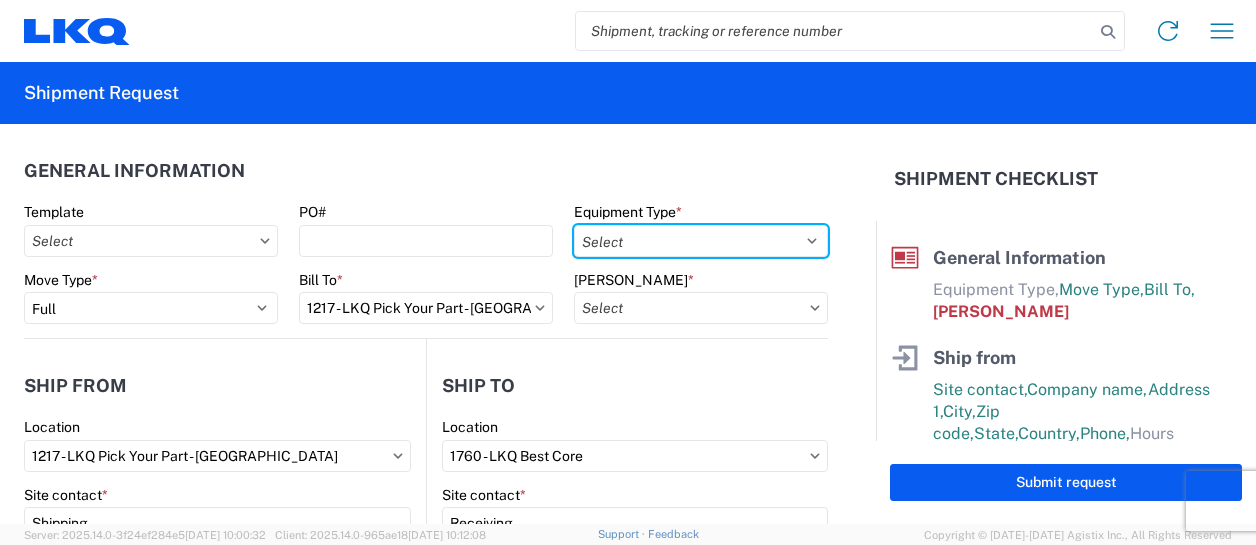 select on "STDV" 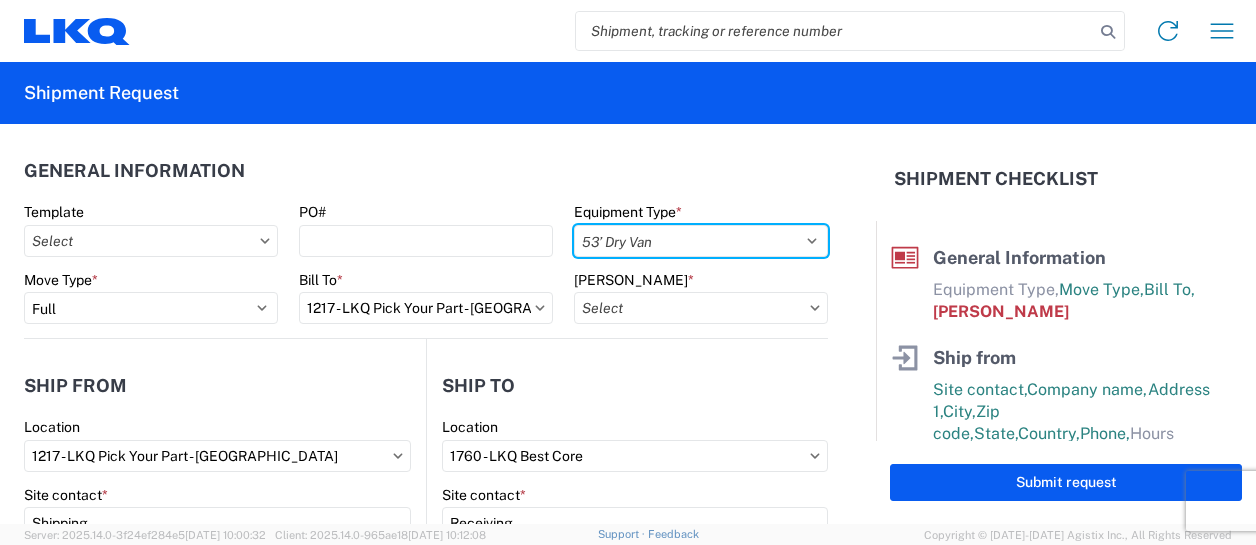 click on "Select 53’ Dry Van Flatbed Dropdeck (van) Lowboy (flatbed) Rail" at bounding box center (701, 241) 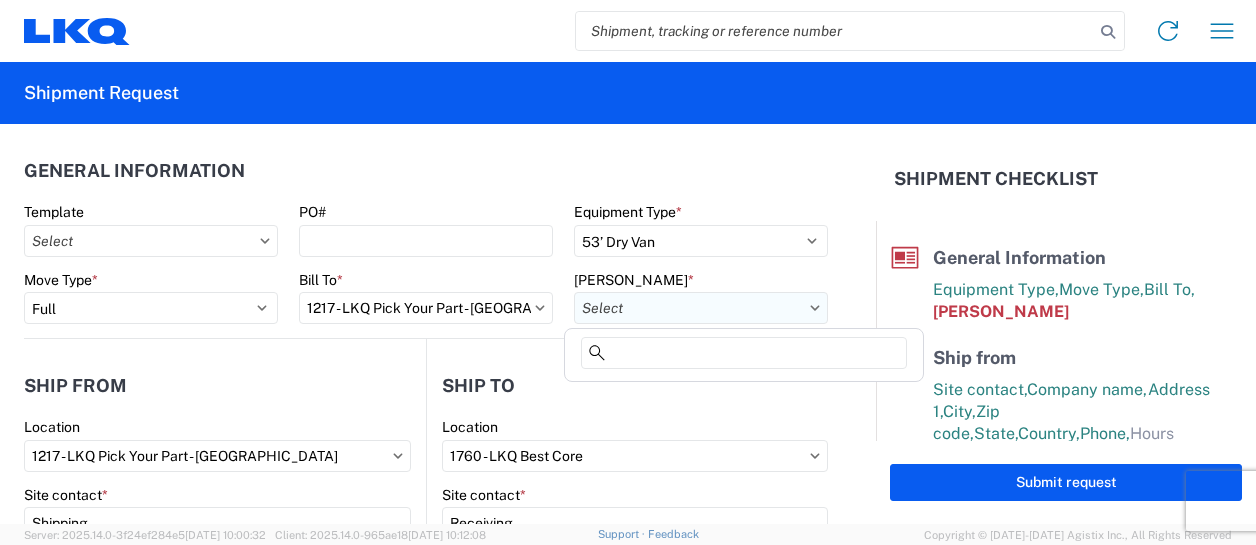 click on "[PERSON_NAME]  *" at bounding box center (701, 308) 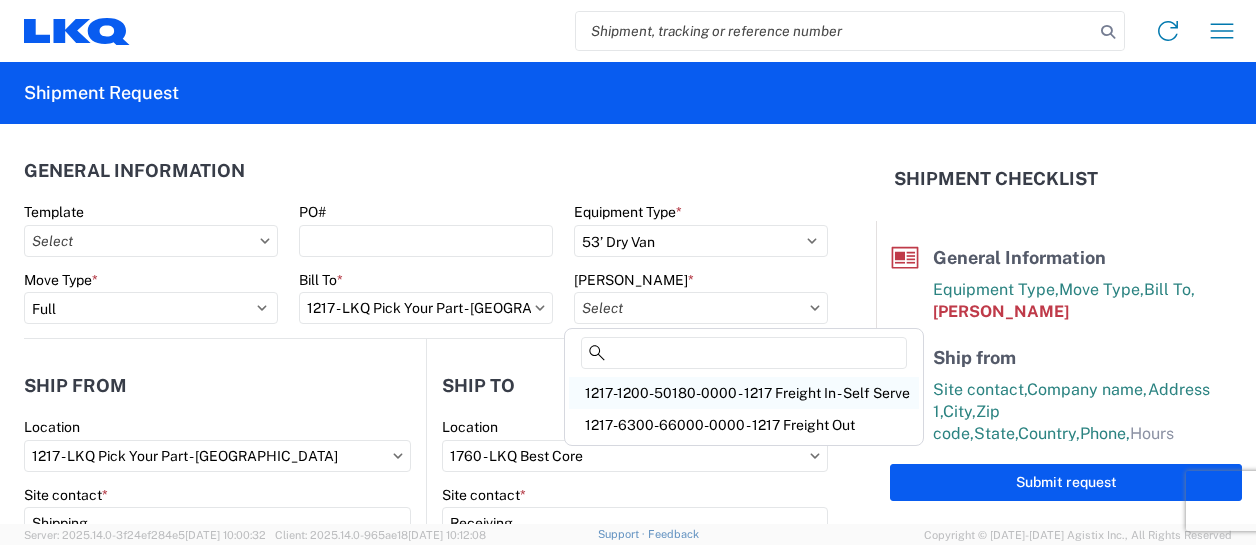 click on "1217-1200-50180-0000 - 1217 Freight In - Self Serve" 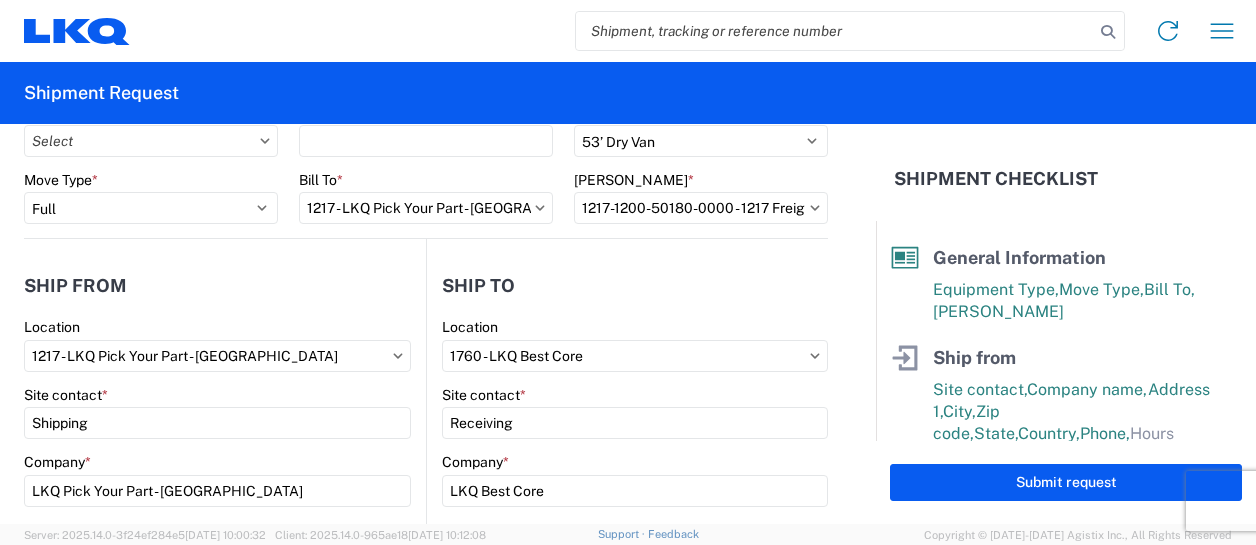 scroll, scrollTop: 300, scrollLeft: 0, axis: vertical 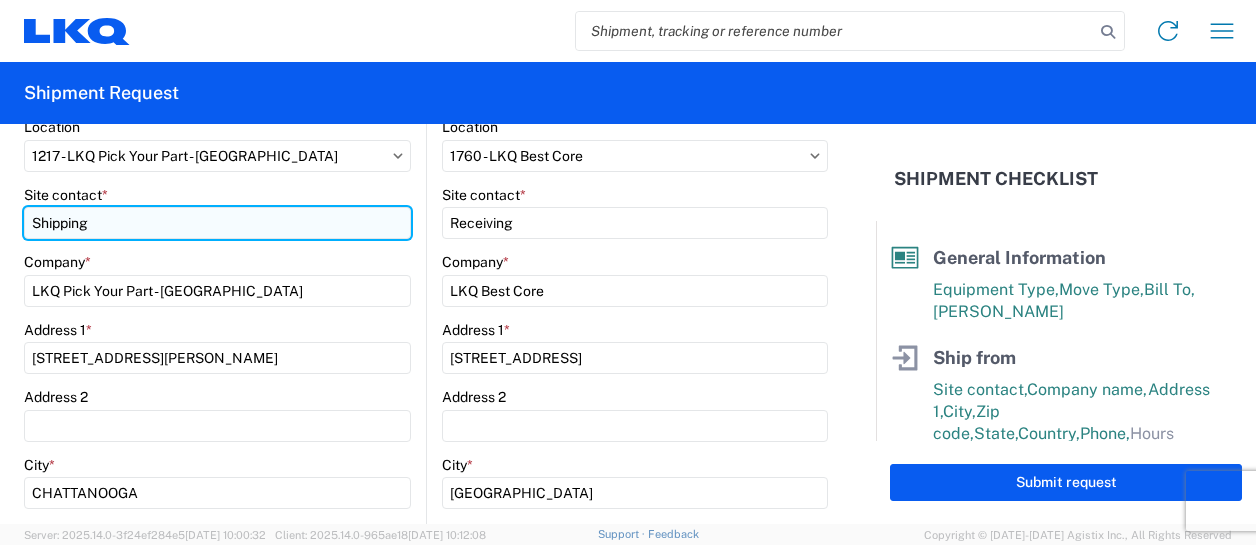 click on "Shipping" at bounding box center (217, 223) 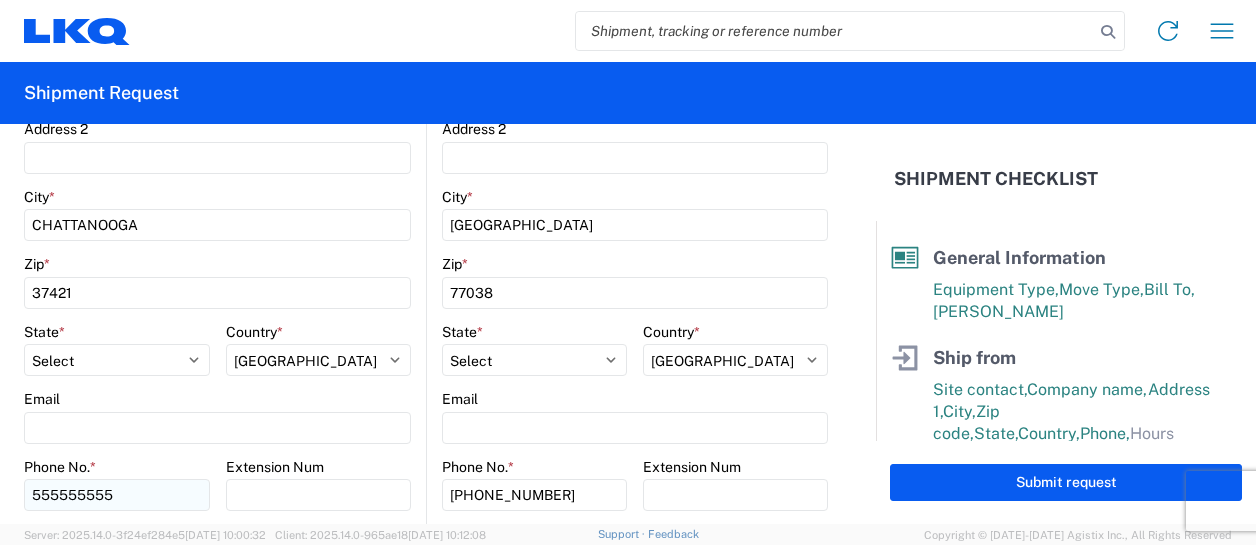 scroll, scrollTop: 600, scrollLeft: 0, axis: vertical 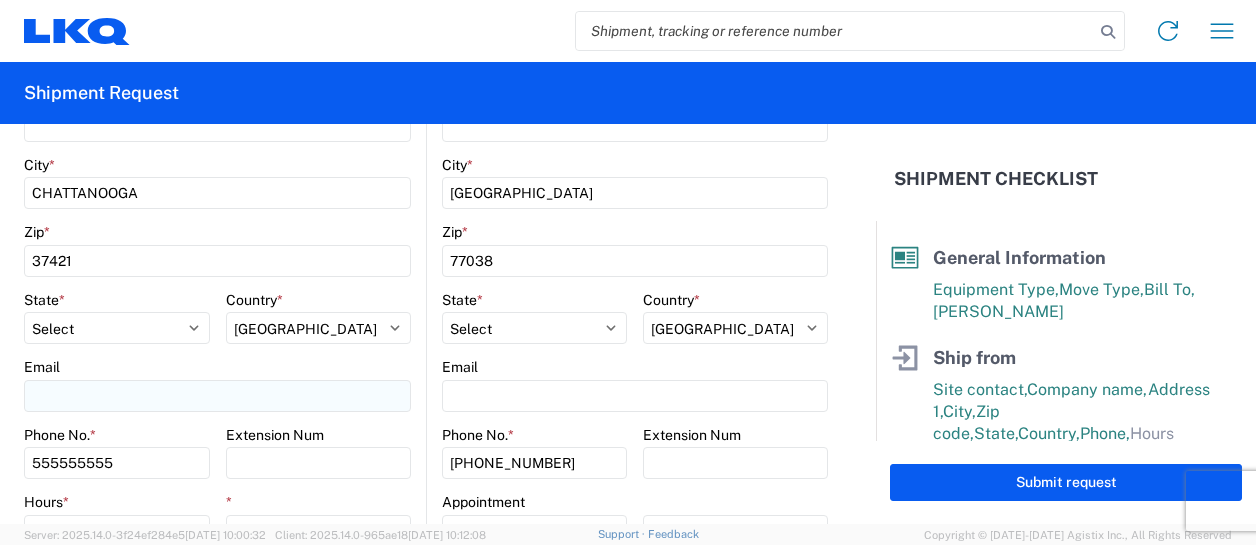 type on "[PERSON_NAME]" 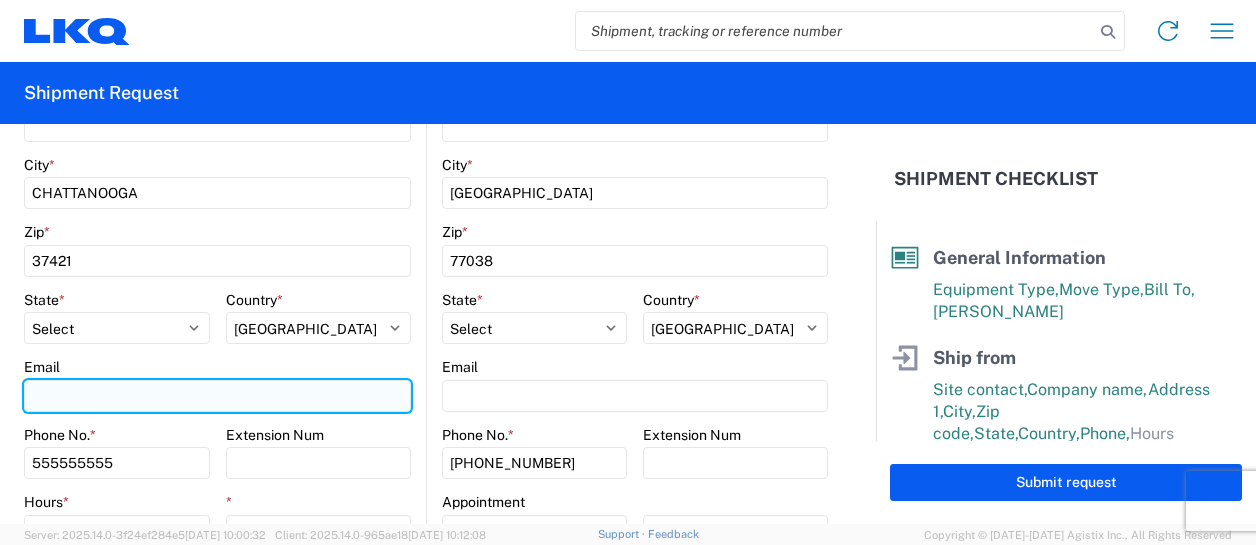 click on "Email" at bounding box center (217, 396) 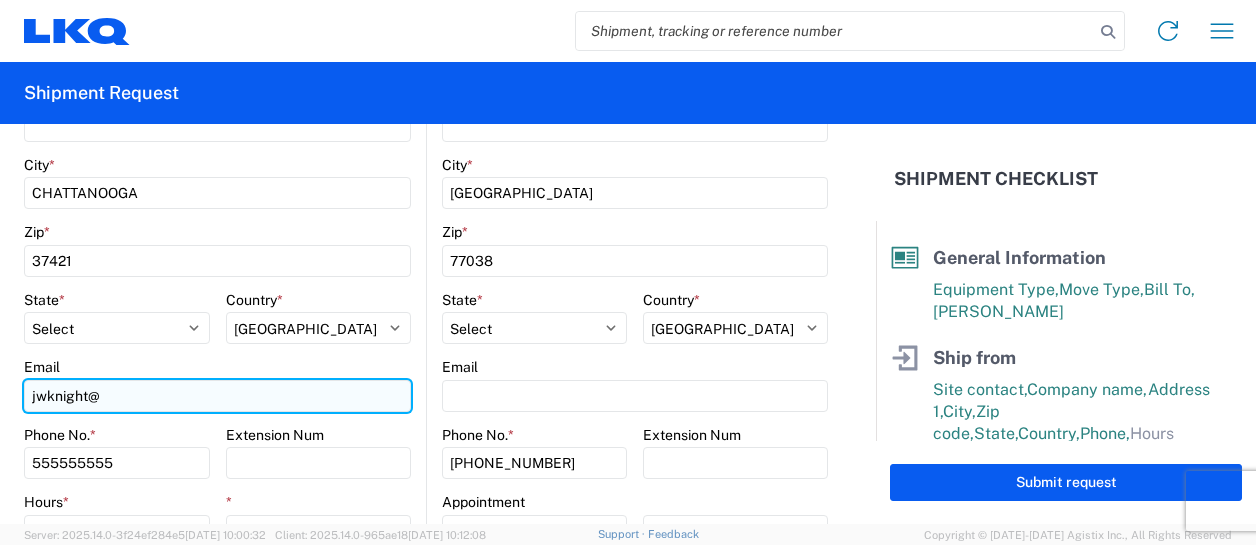 type on "[EMAIL_ADDRESS][DOMAIN_NAME]" 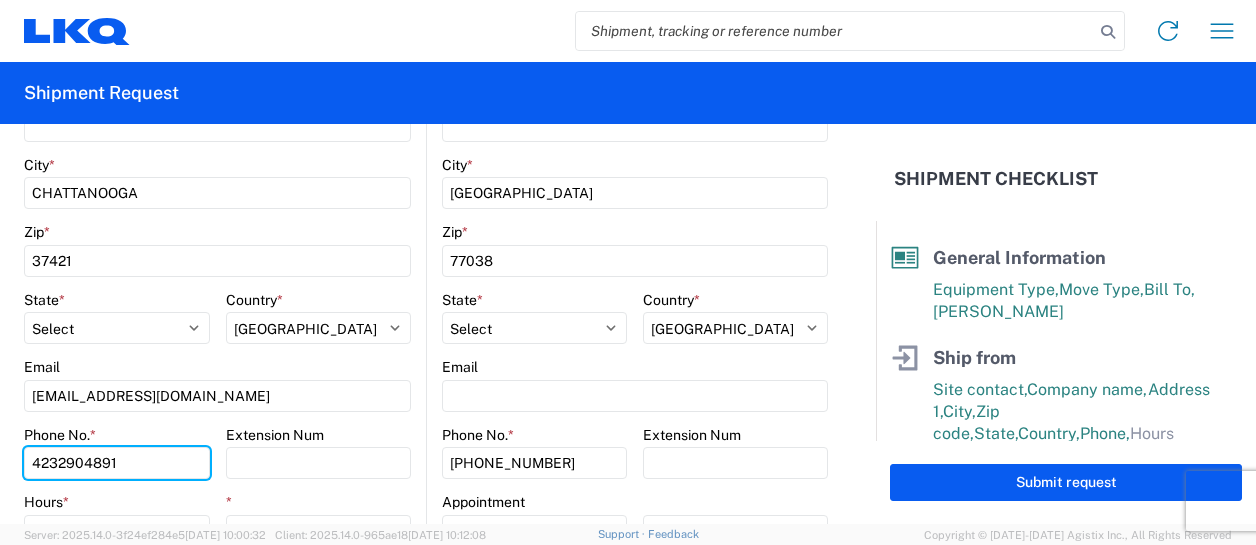 type on "4232904891" 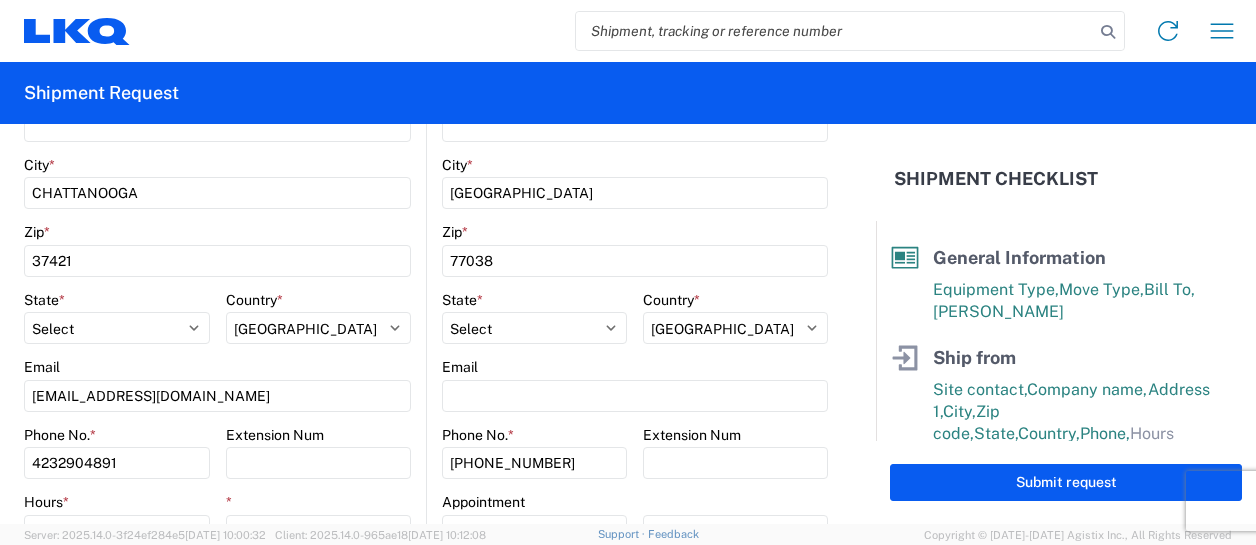 click on "1760  Location  1760 - LKQ Best Core  Site contact  * Receiving  Company  * LKQ Best Core  Address 1  * [STREET_ADDRESS]  Address 2   City  * [GEOGRAPHIC_DATA]  Zip  * 77038  State  * Select [US_STATE] [US_STATE] [US_STATE] [US_STATE] Armed Forces Americas Armed Forces Europe Armed Forces [GEOGRAPHIC_DATA] [US_STATE] [US_STATE] [US_STATE] [US_STATE] [US_STATE] [US_STATE] [US_STATE] [US_STATE] [US_STATE] [US_STATE] [US_STATE] [US_STATE] [US_STATE] [US_STATE] [US_STATE] [US_STATE] [US_STATE] [US_STATE] [US_STATE] [US_STATE] [US_STATE] [US_STATE] [US_STATE] [US_STATE] [US_STATE] [US_STATE] [US_STATE] [US_STATE] [US_STATE] [US_STATE] [US_STATE] [US_STATE] [US_STATE] [US_STATE] [US_STATE] [US_STATE] [US_STATE] [US_STATE] [US_STATE] [US_STATE] [US_STATE] [US_STATE] [US_STATE] [US_STATE] [US_STATE][PERSON_NAME][US_STATE] [US_STATE][PERSON_NAME] [US_STATE] [US_STATE]  Country  * Select [GEOGRAPHIC_DATA] [GEOGRAPHIC_DATA] [GEOGRAPHIC_DATA] [GEOGRAPHIC_DATA] [US_STATE] [GEOGRAPHIC_DATA] [GEOGRAPHIC_DATA] [GEOGRAPHIC_DATA] [GEOGRAPHIC_DATA] [GEOGRAPHIC_DATA] [GEOGRAPHIC_DATA] [GEOGRAPHIC_DATA] [GEOGRAPHIC_DATA] [GEOGRAPHIC_DATA] [GEOGRAPHIC_DATA] [GEOGRAPHIC_DATA] [GEOGRAPHIC_DATA] [GEOGRAPHIC_DATA] [GEOGRAPHIC_DATA] [GEOGRAPHIC_DATA] [GEOGRAPHIC_DATA] [GEOGRAPHIC_DATA] [GEOGRAPHIC_DATA] [GEOGRAPHIC_DATA] [GEOGRAPHIC_DATA] [GEOGRAPHIC_DATA]" 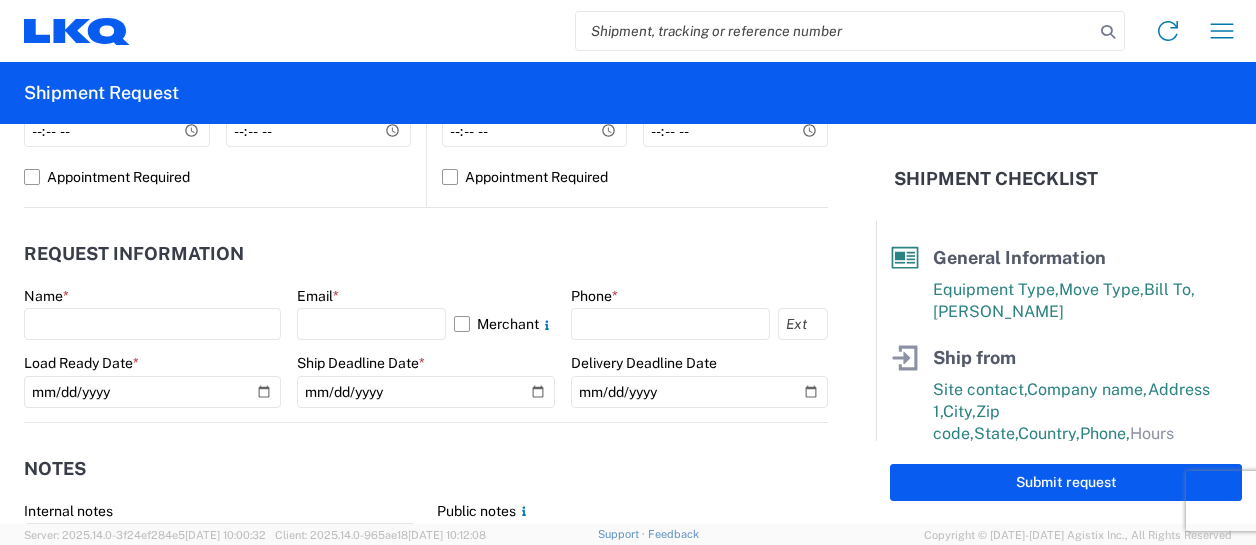 scroll, scrollTop: 900, scrollLeft: 0, axis: vertical 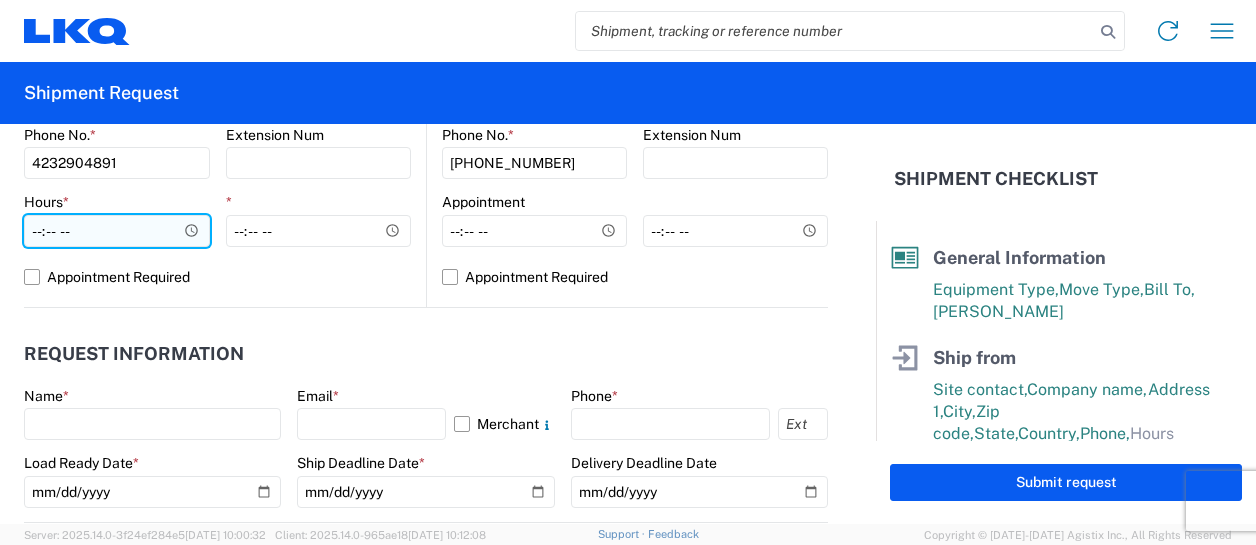 click on "Hours  *" at bounding box center (117, 231) 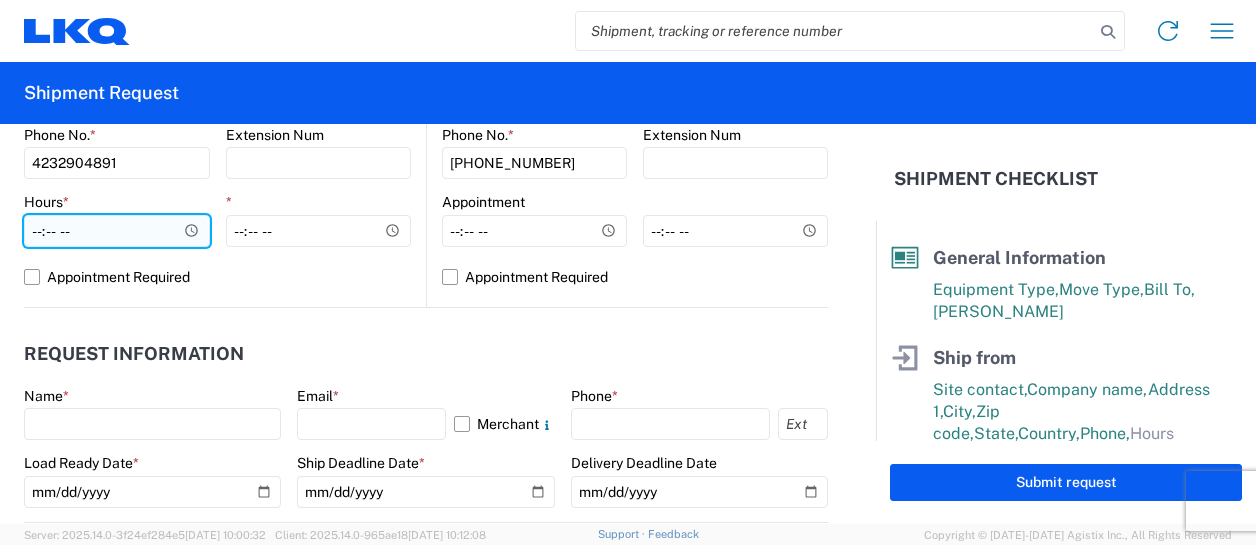 type on "07:00" 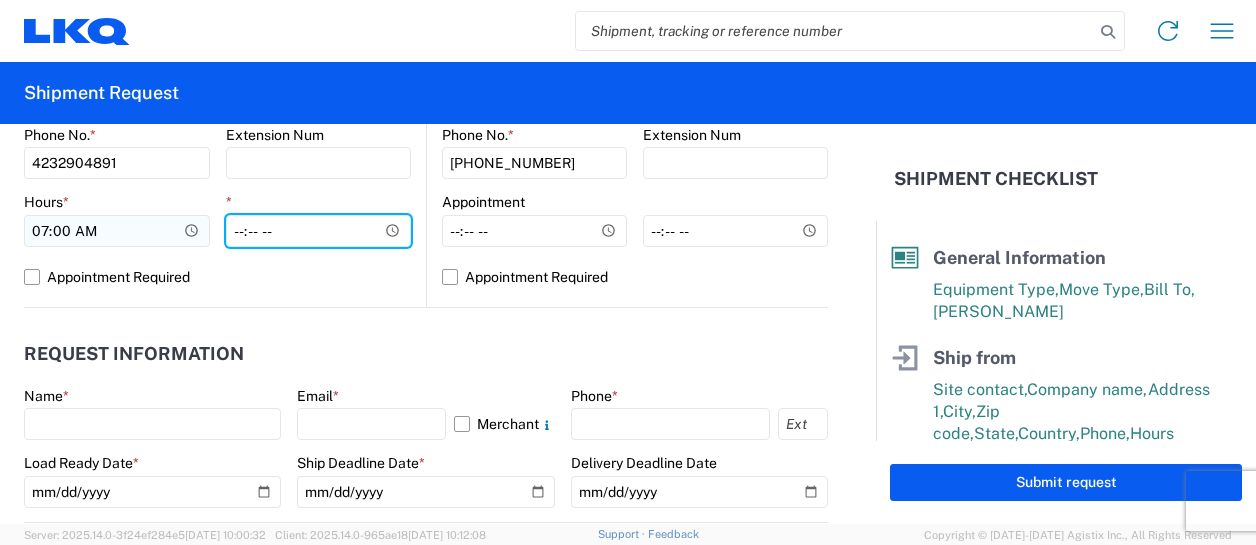type on "14:00" 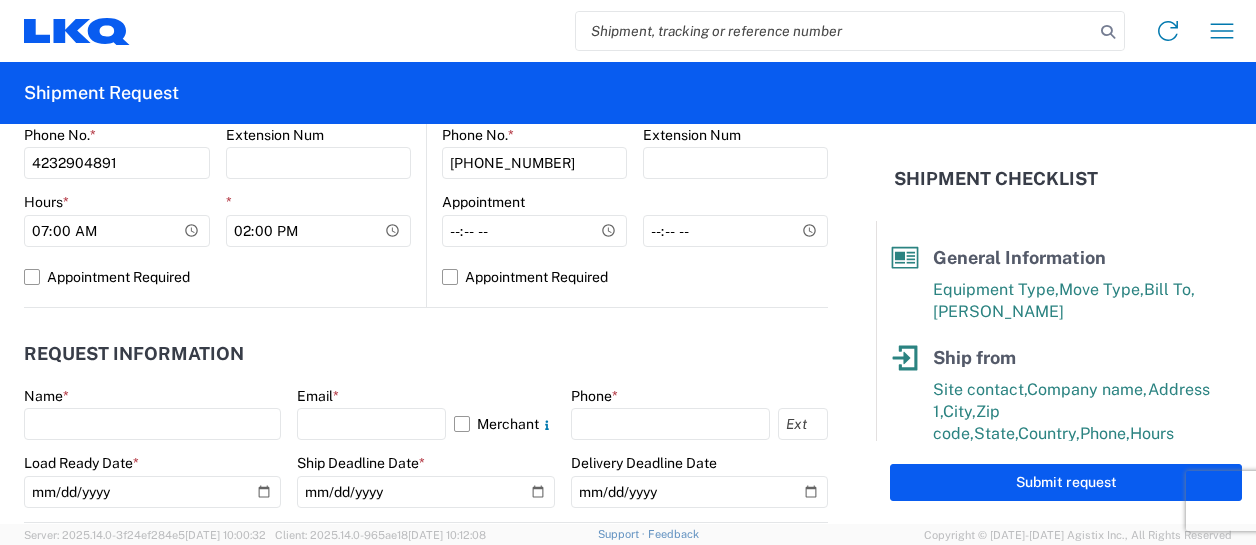 click on "Request Information   Name  *  Email  *  Merchant
Phone  *  Load Ready Date  * [DATE]  Ship Deadline Date  *  Delivery Deadline Date" 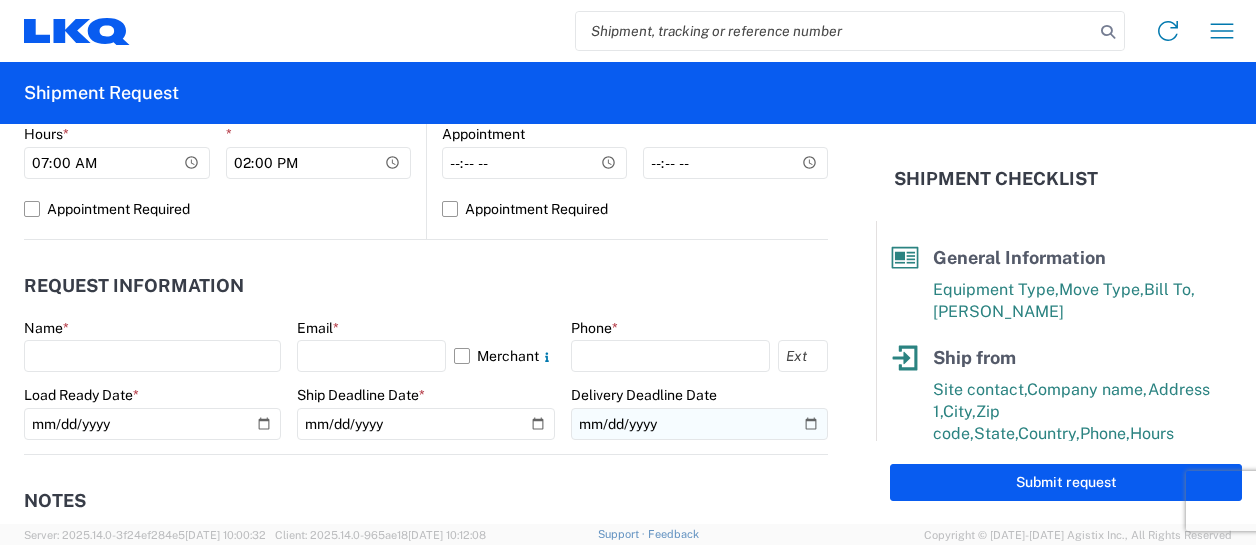 scroll, scrollTop: 1000, scrollLeft: 0, axis: vertical 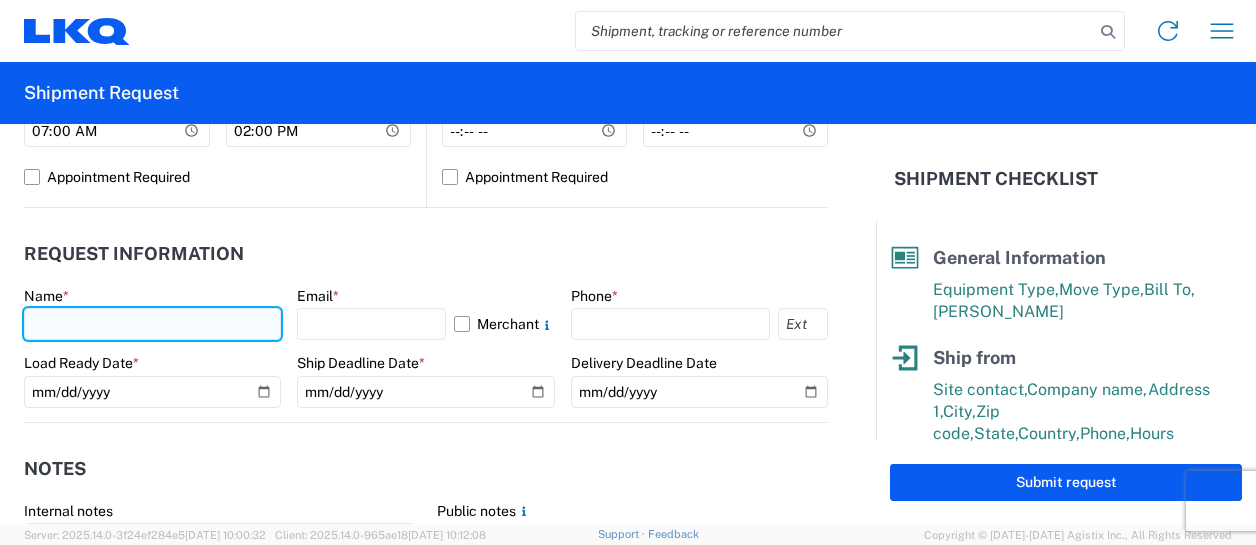 click 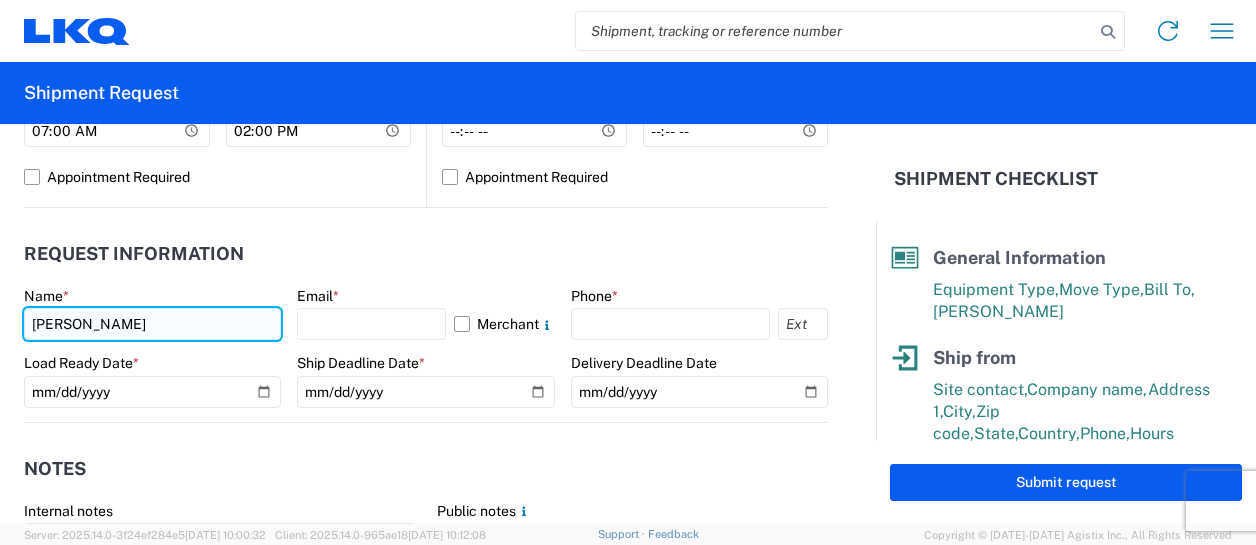 type on "[PERSON_NAME]" 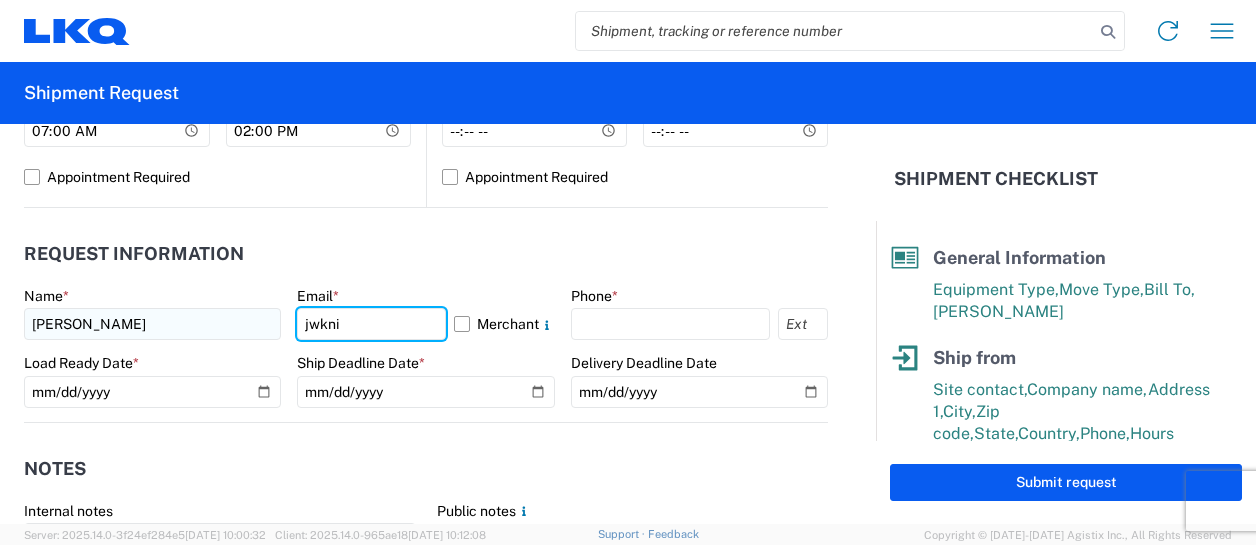 type on "[EMAIL_ADDRESS][DOMAIN_NAME]" 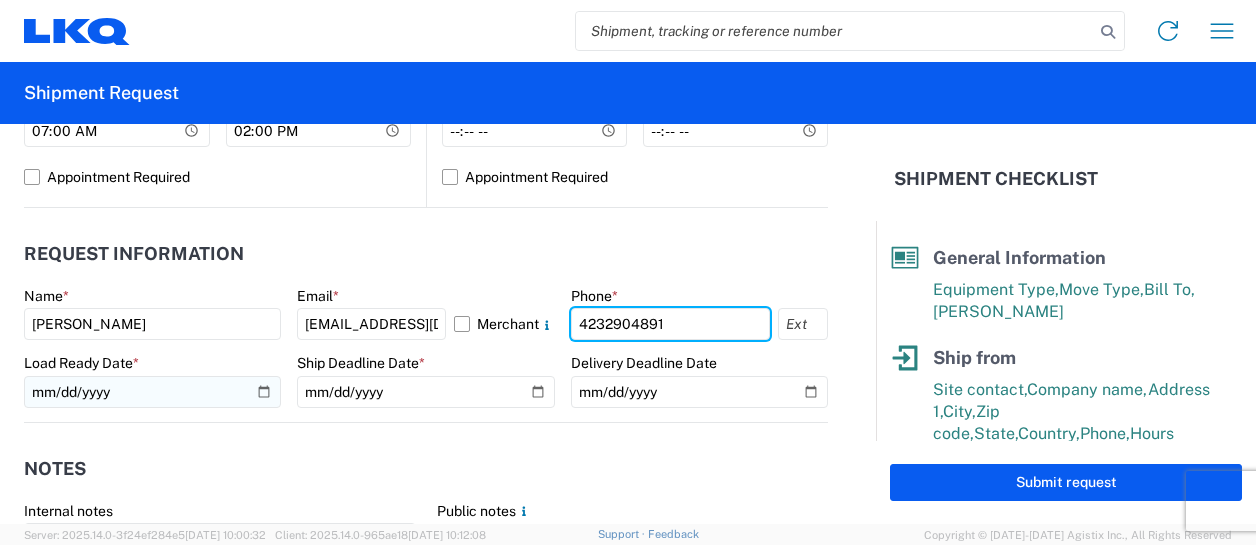 type on "4232904891" 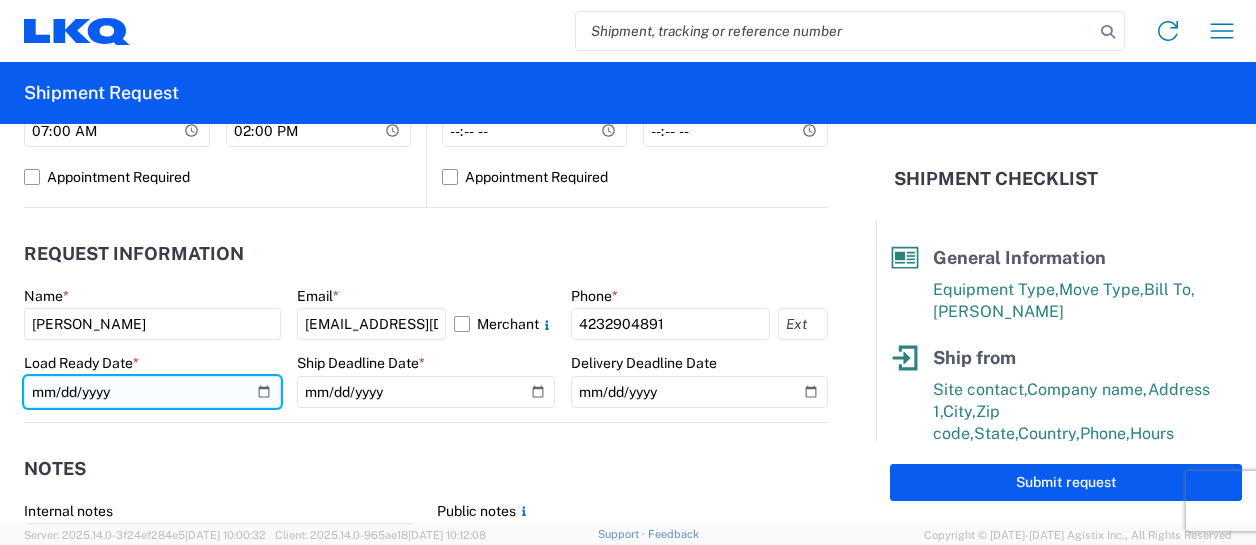 click on "[DATE]" 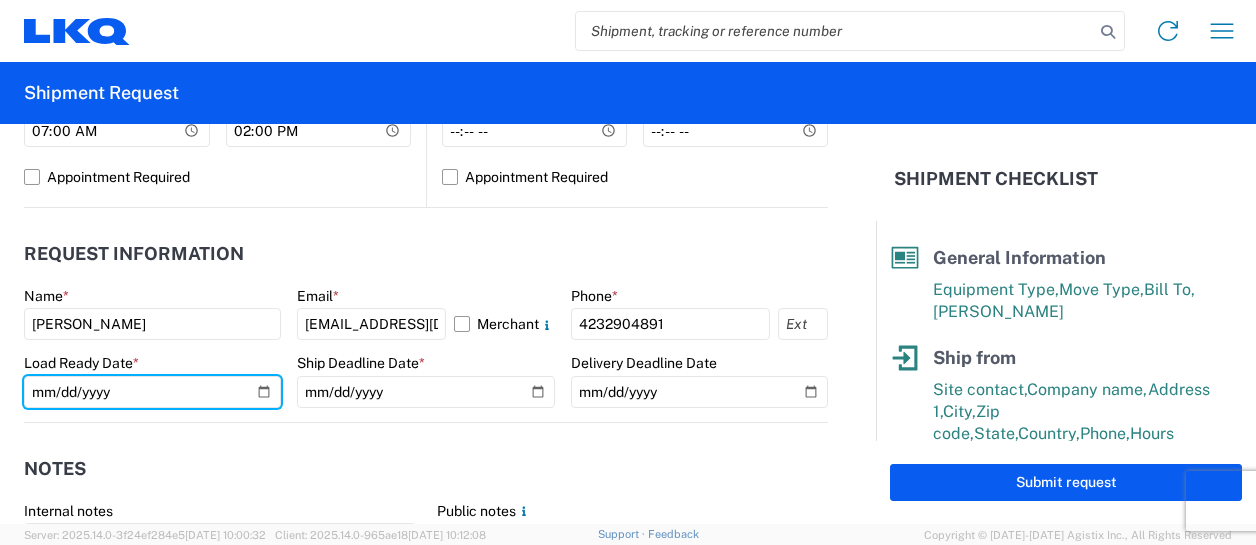 type on "[DATE]" 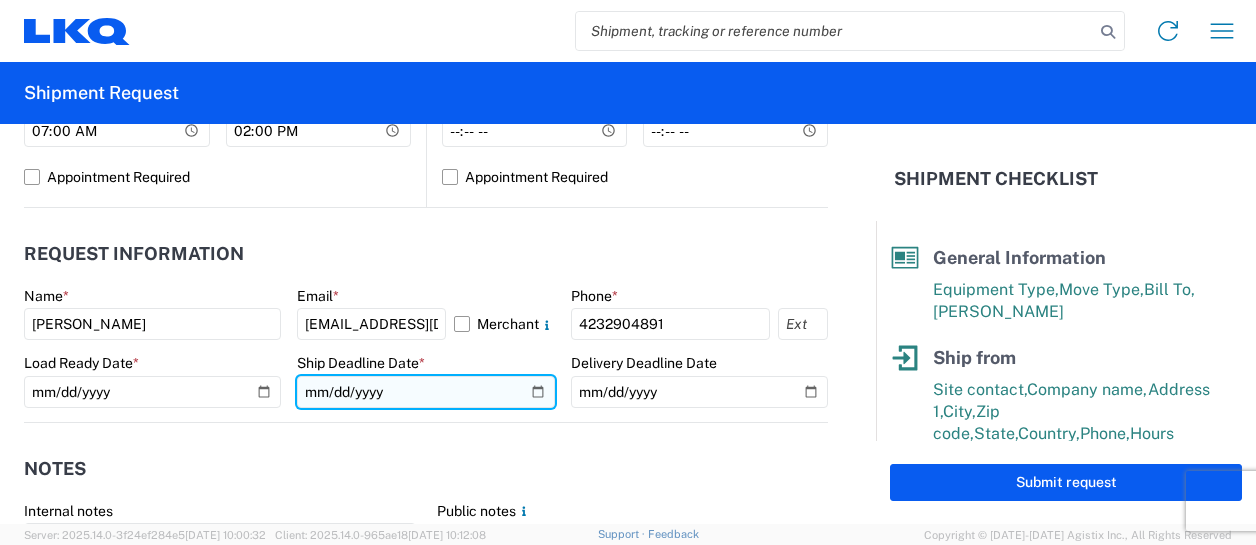 click 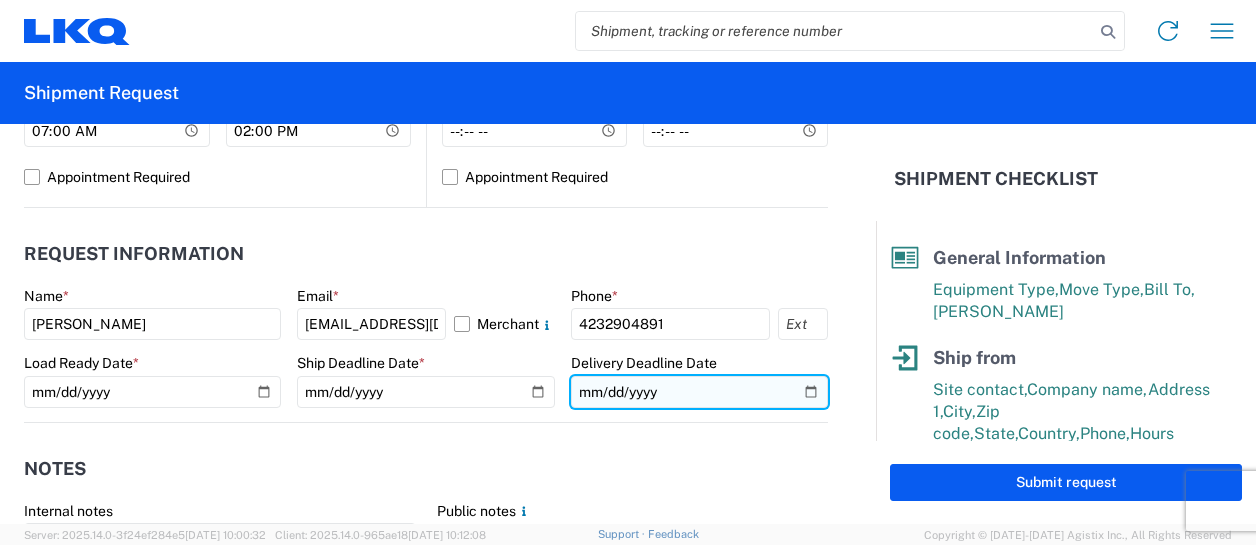 click 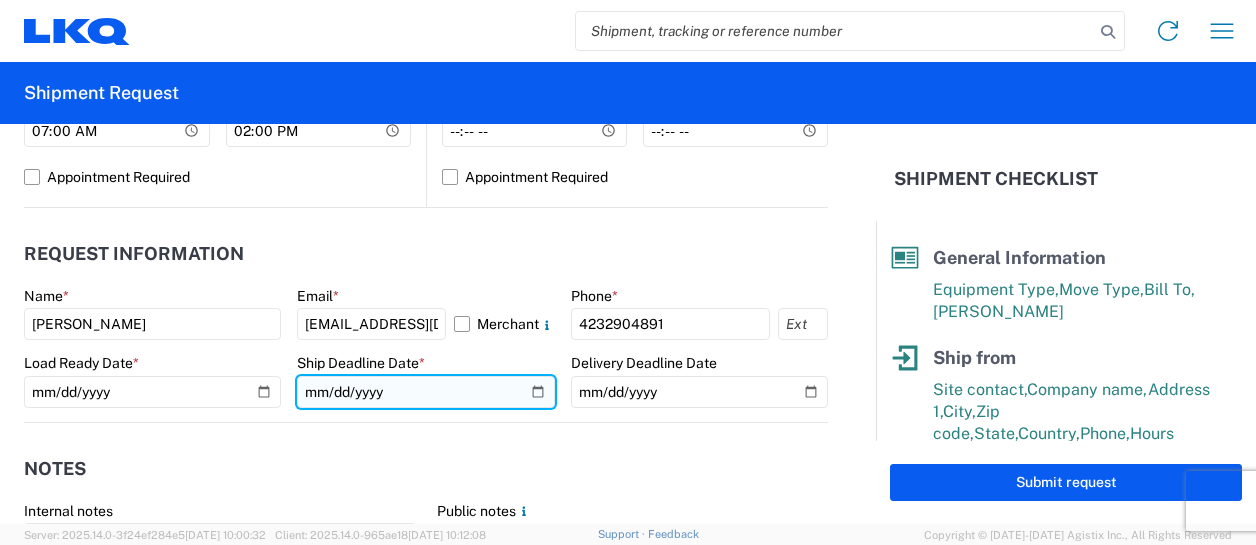 click on "[DATE]" 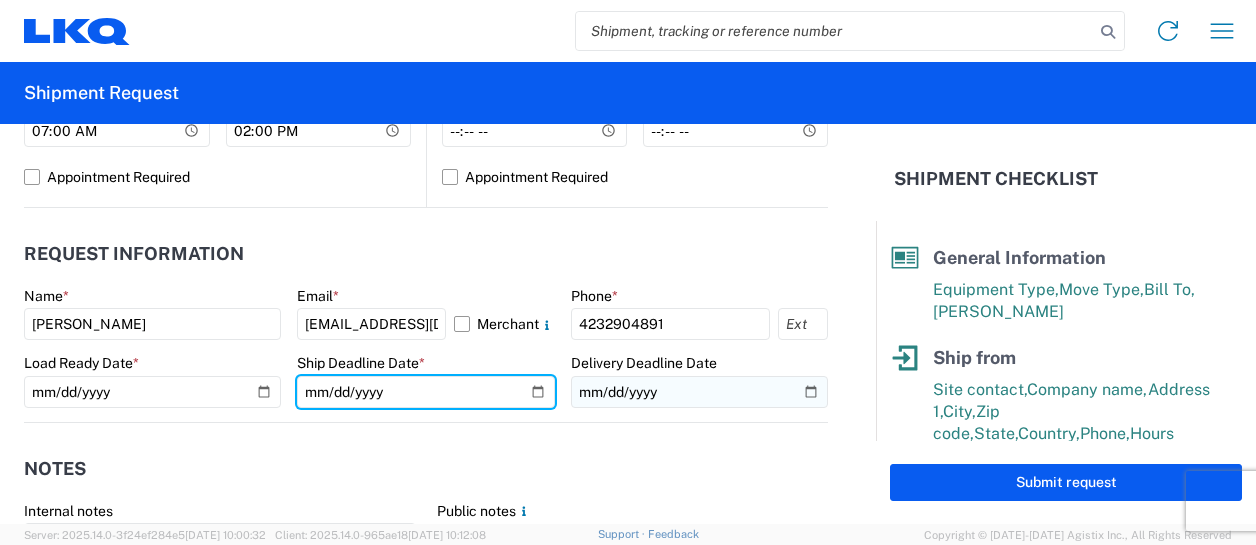 type on "[DATE]" 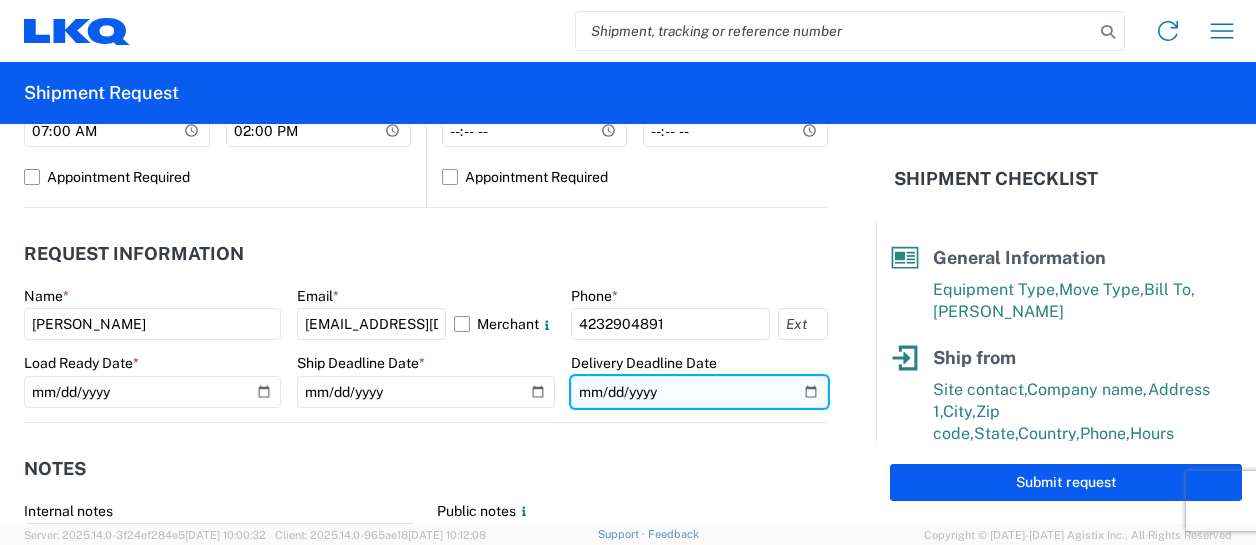 click 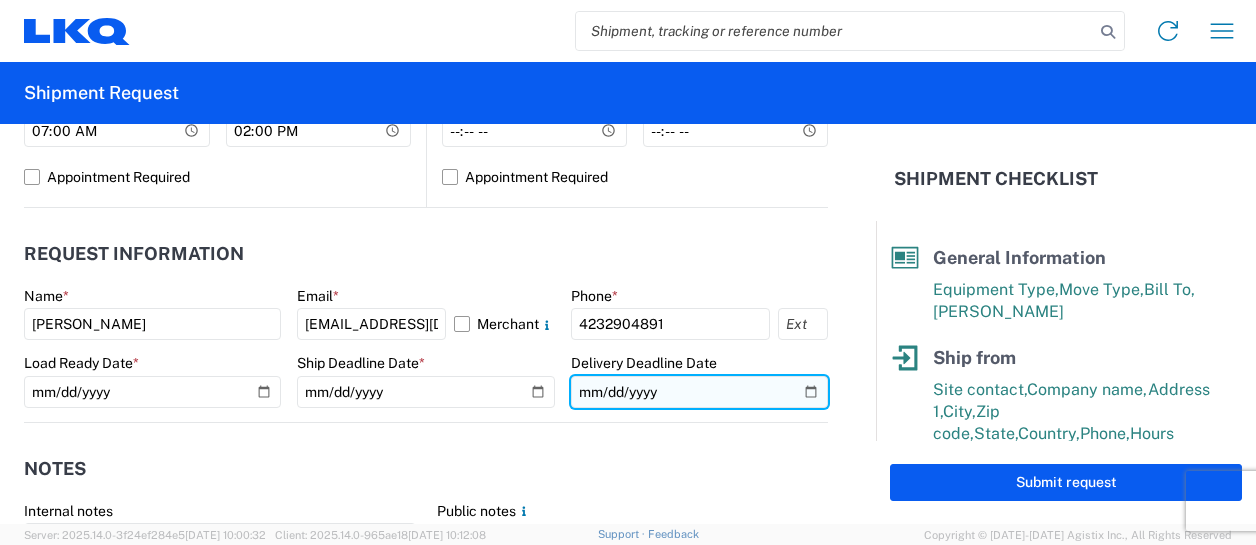 type on "[DATE]" 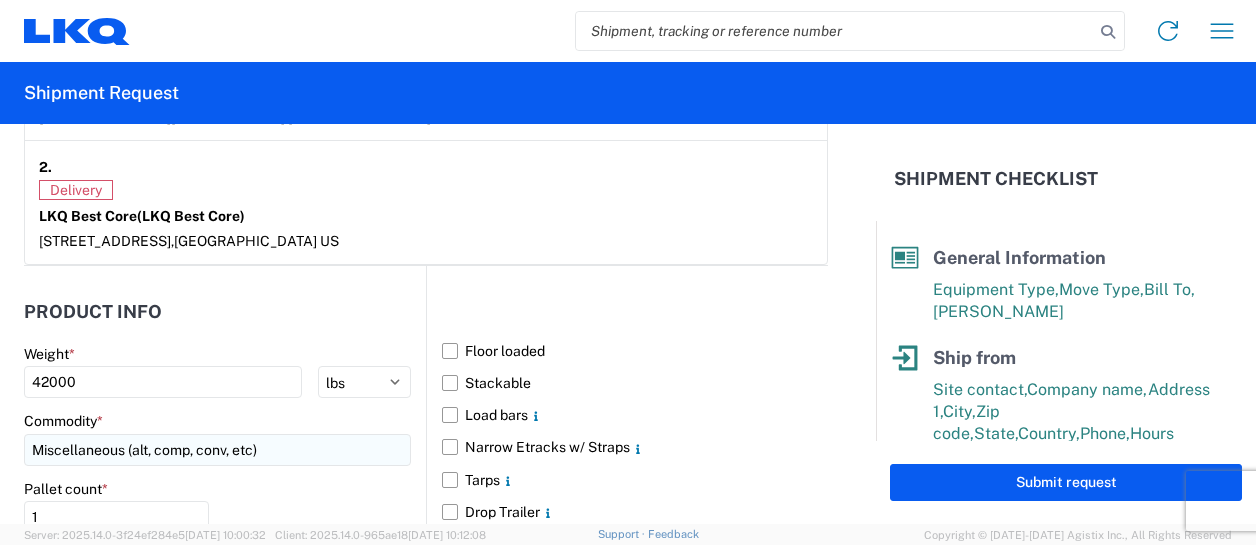 scroll, scrollTop: 1800, scrollLeft: 0, axis: vertical 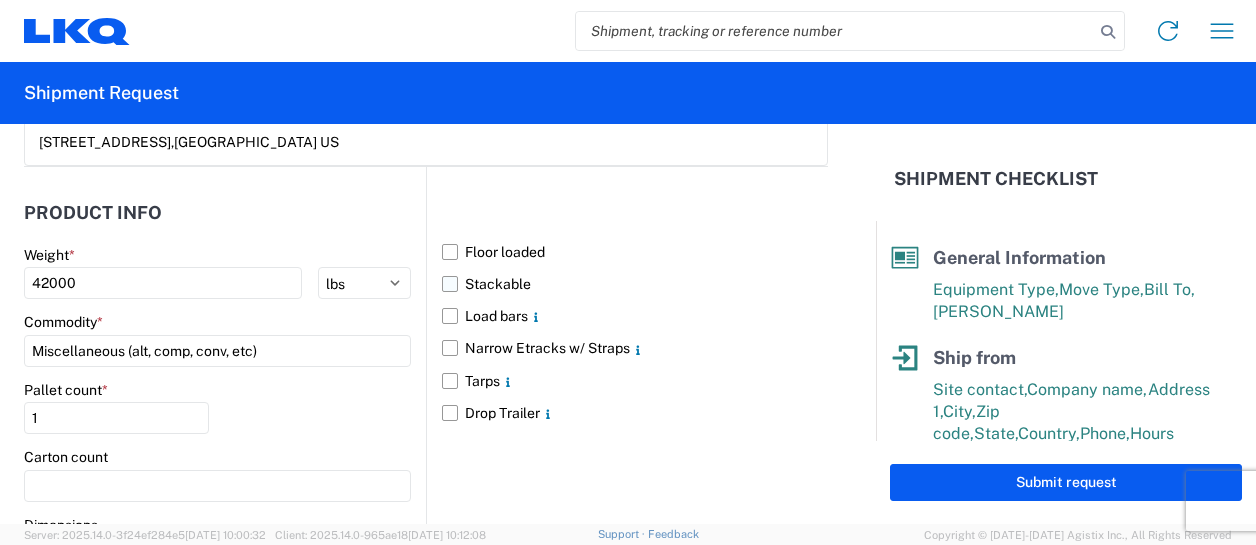 click on "Stackable" 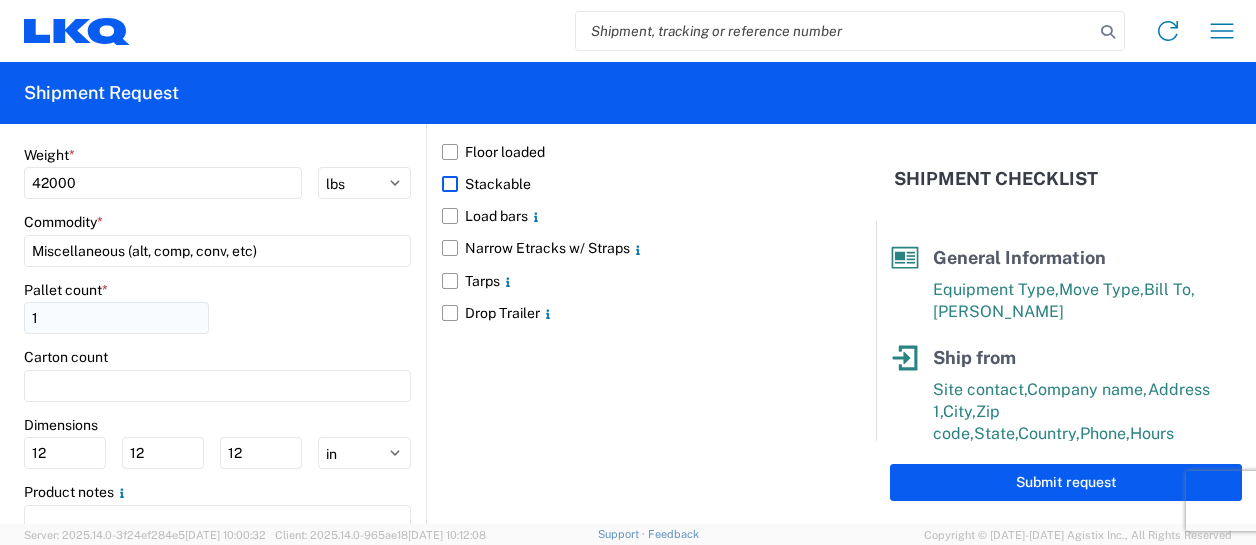 scroll, scrollTop: 1992, scrollLeft: 0, axis: vertical 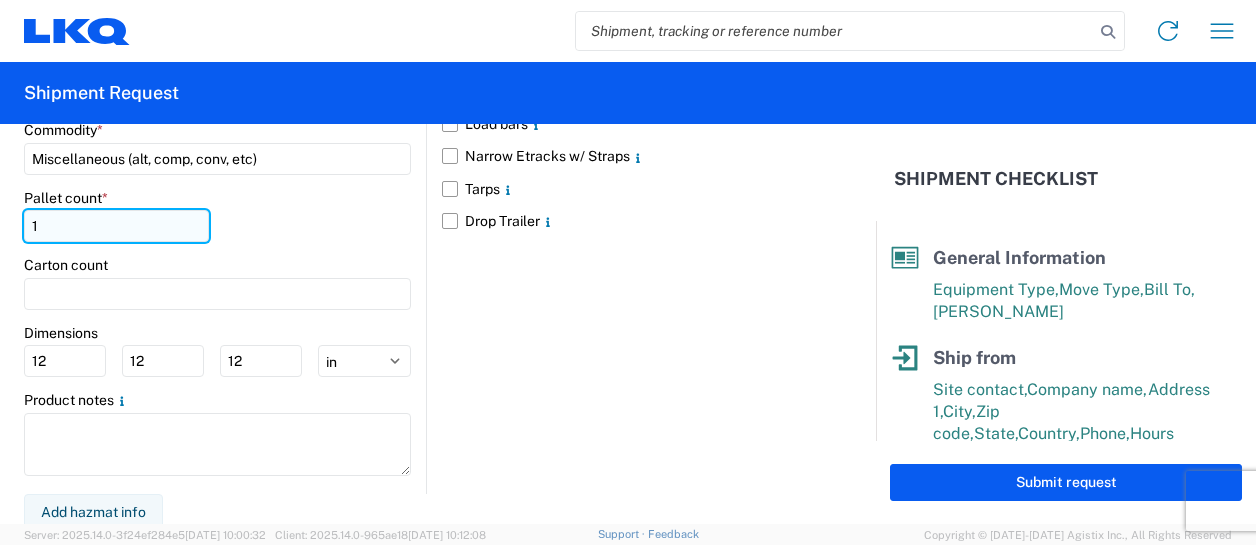 click on "1" 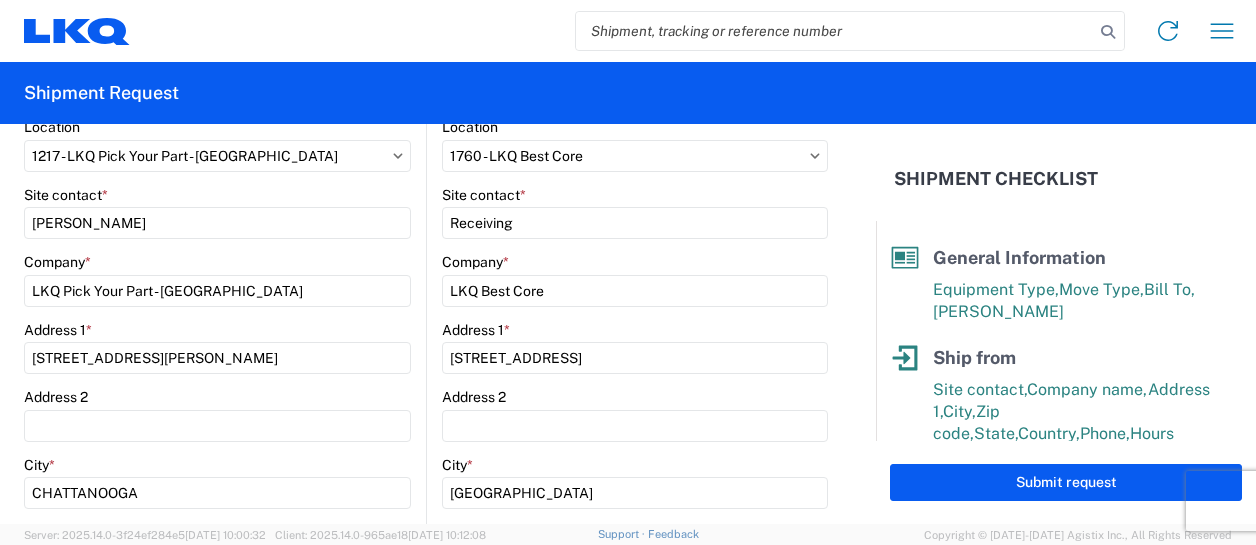 scroll, scrollTop: 300, scrollLeft: 0, axis: vertical 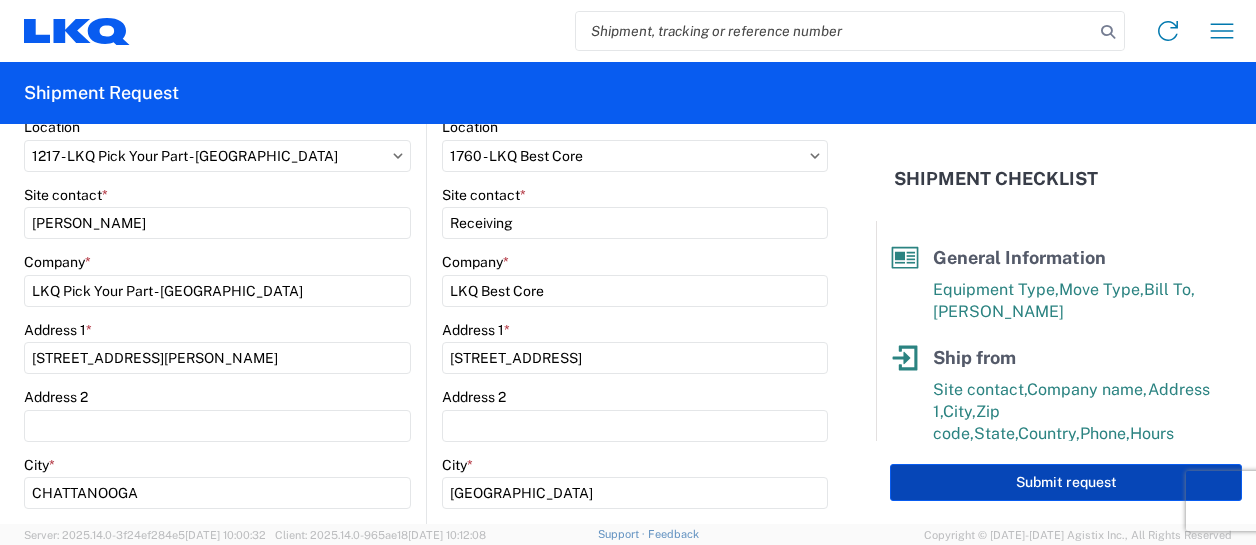 type on "48" 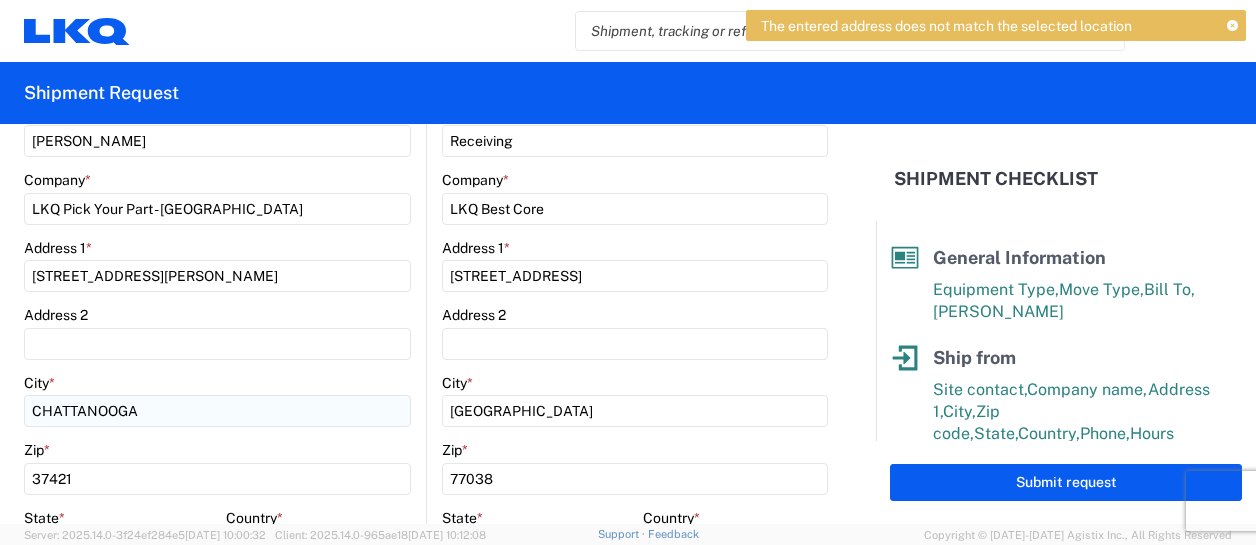 scroll, scrollTop: 400, scrollLeft: 0, axis: vertical 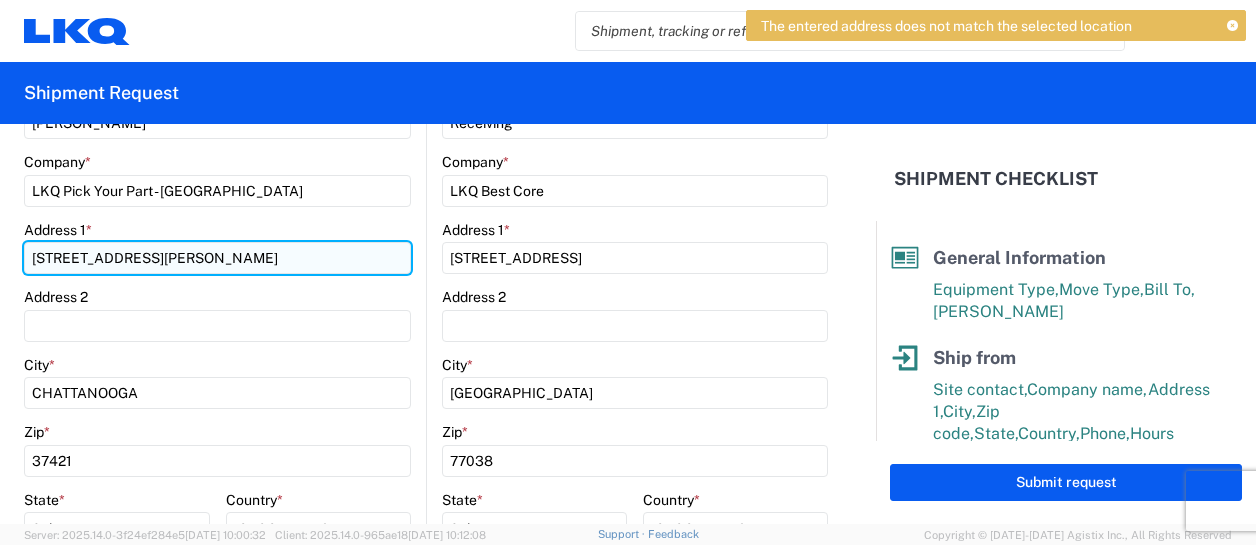 click on "[STREET_ADDRESS][PERSON_NAME]" at bounding box center (217, 258) 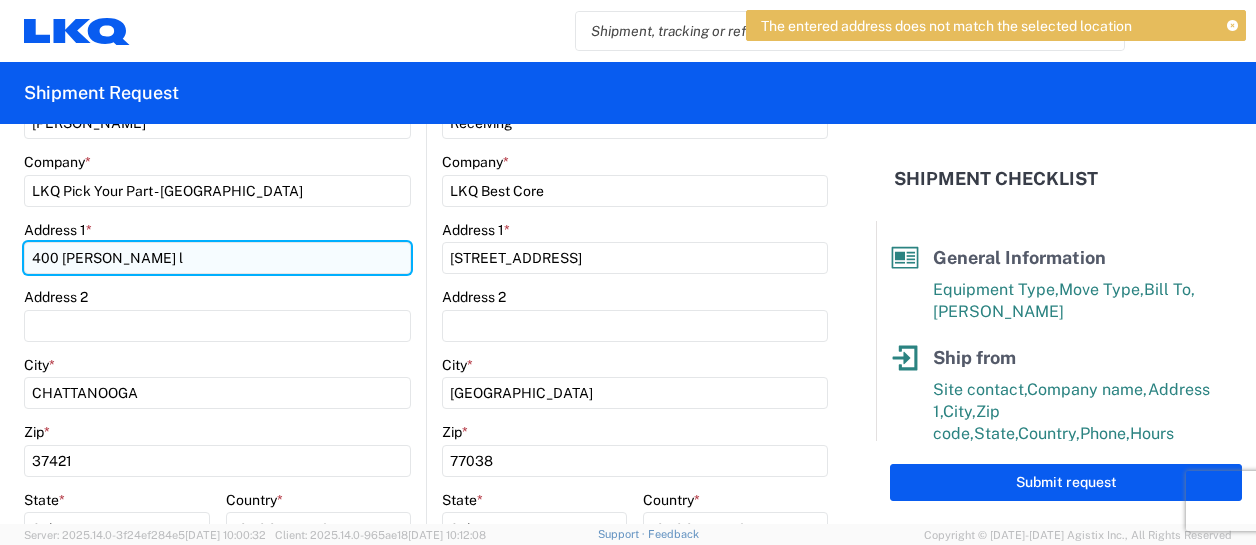 type on "[STREET_ADDRESS][PERSON_NAME]" 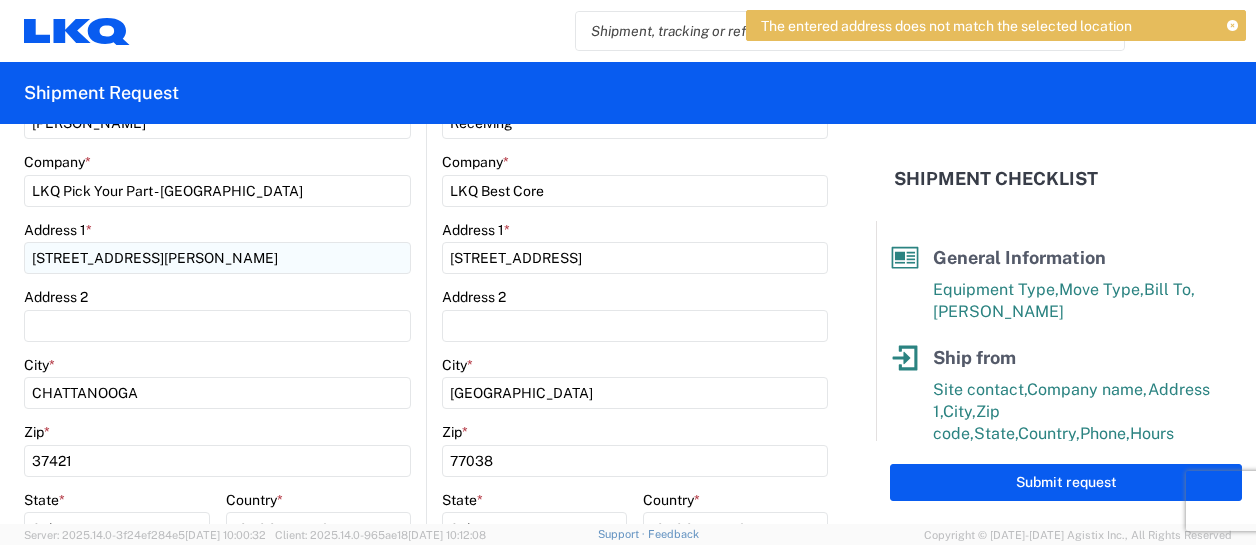 type on "[EMAIL_ADDRESS][DOMAIN_NAME]" 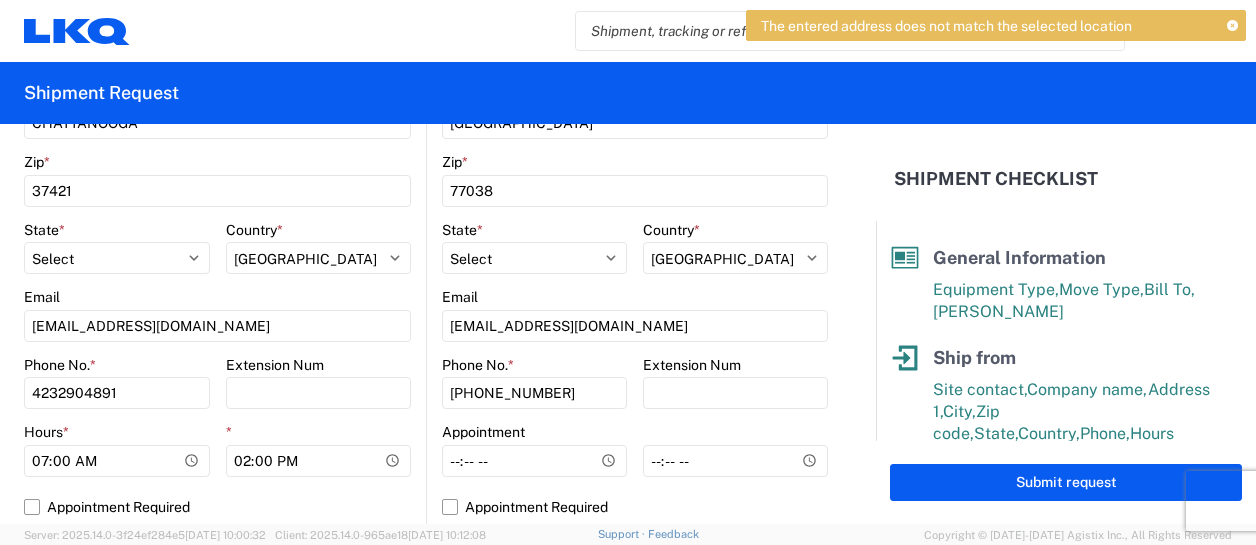 scroll, scrollTop: 700, scrollLeft: 0, axis: vertical 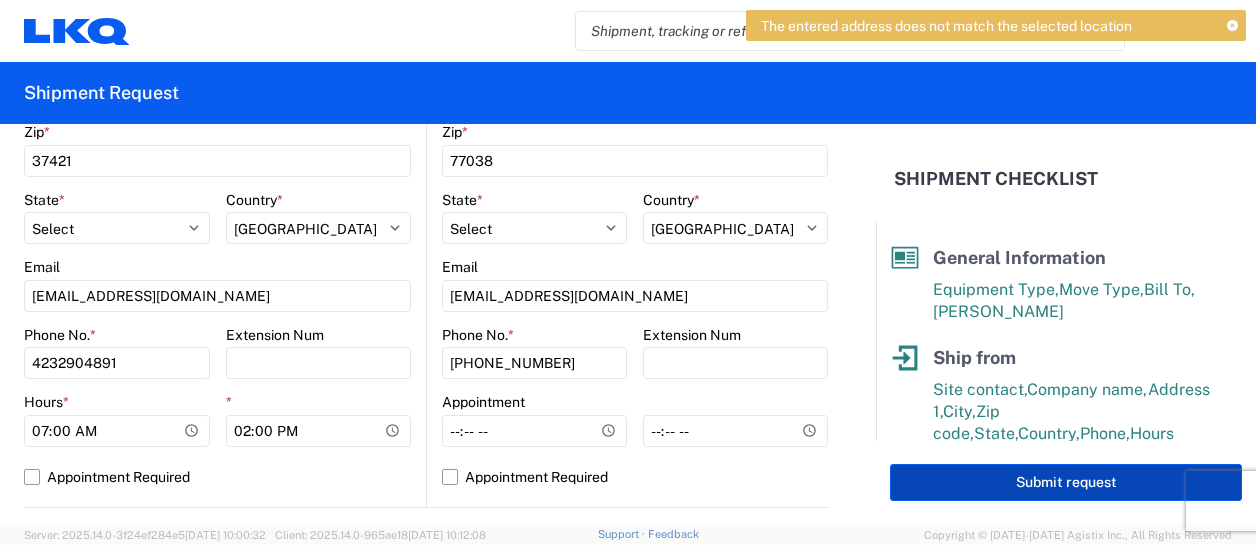 click on "Submit request" 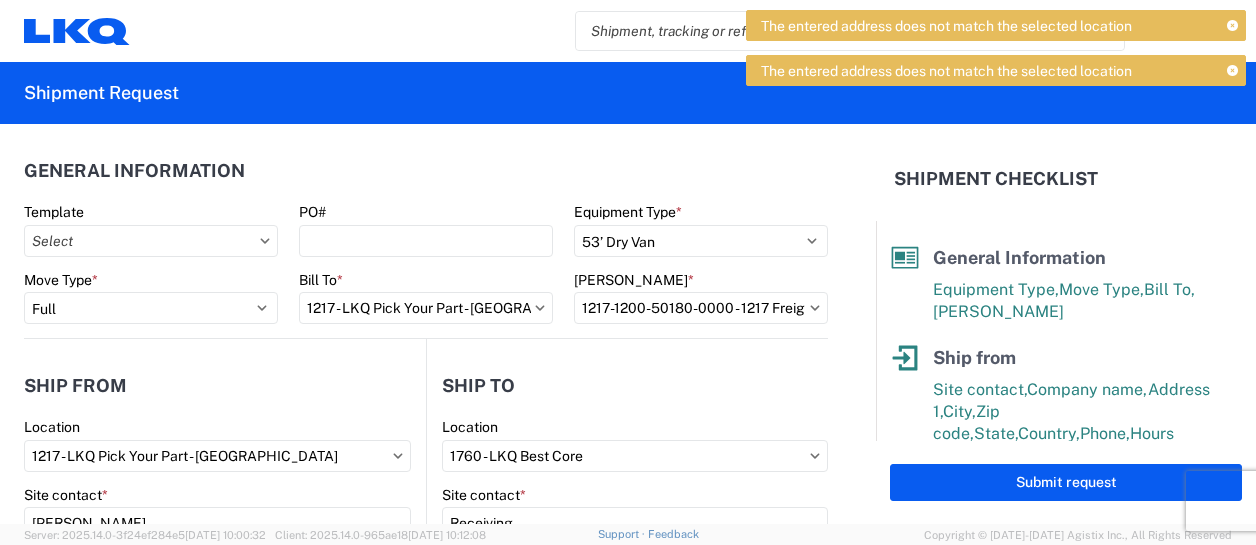 scroll, scrollTop: 100, scrollLeft: 0, axis: vertical 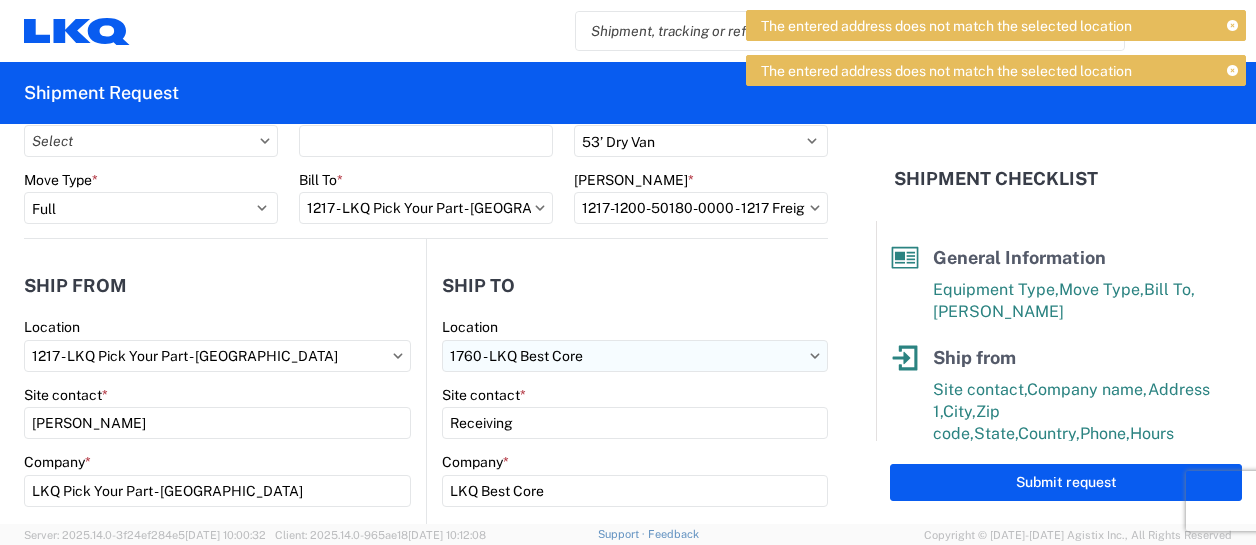 click on "1760 - LKQ Best Core" at bounding box center [217, 356] 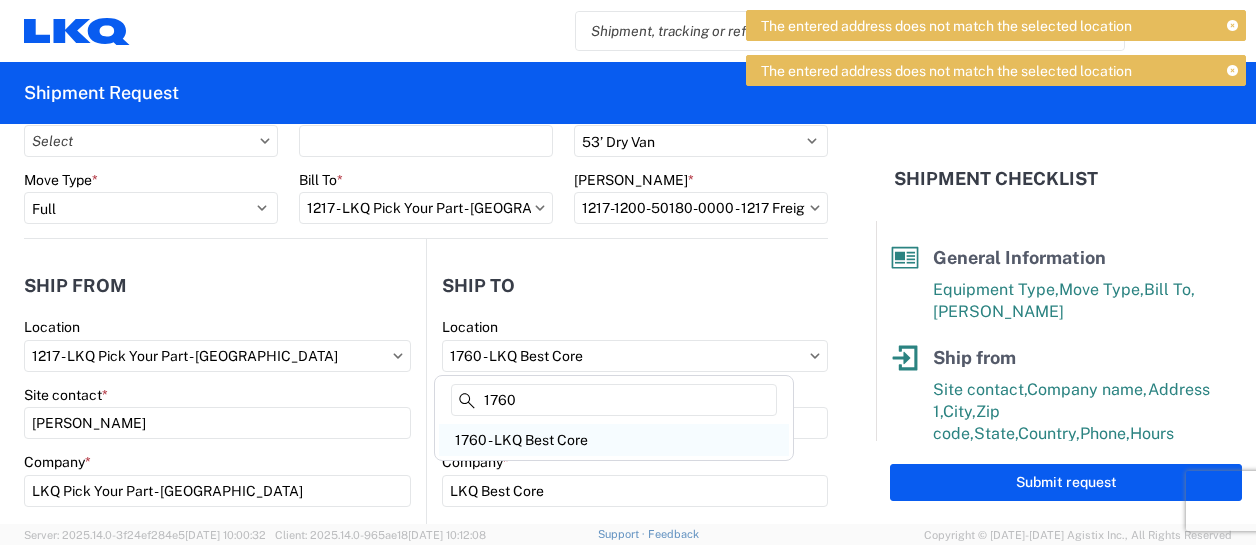type on "1760" 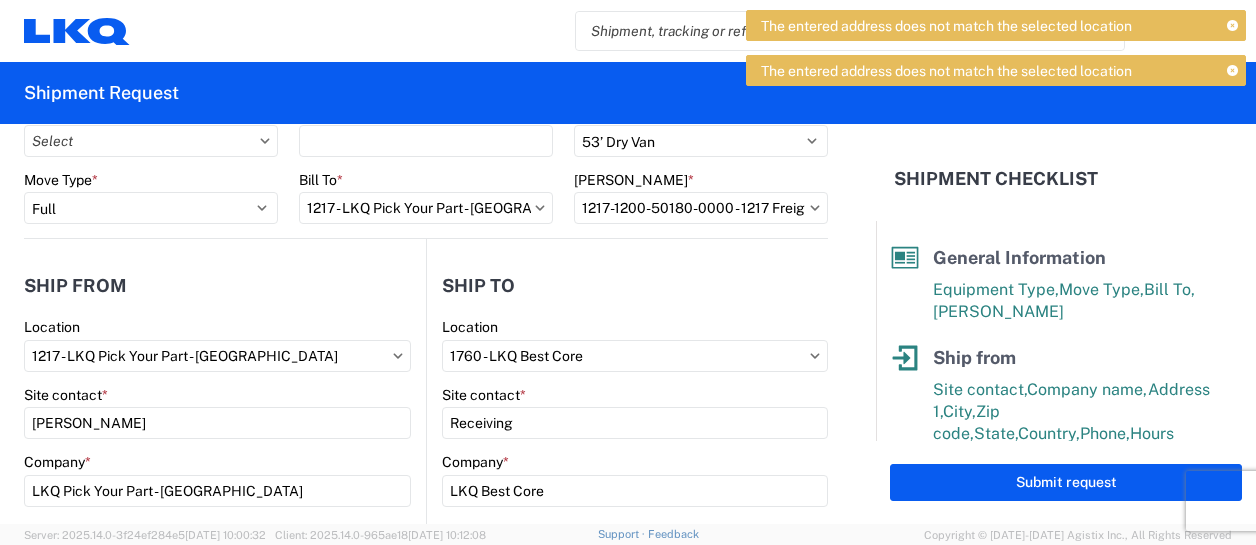 type 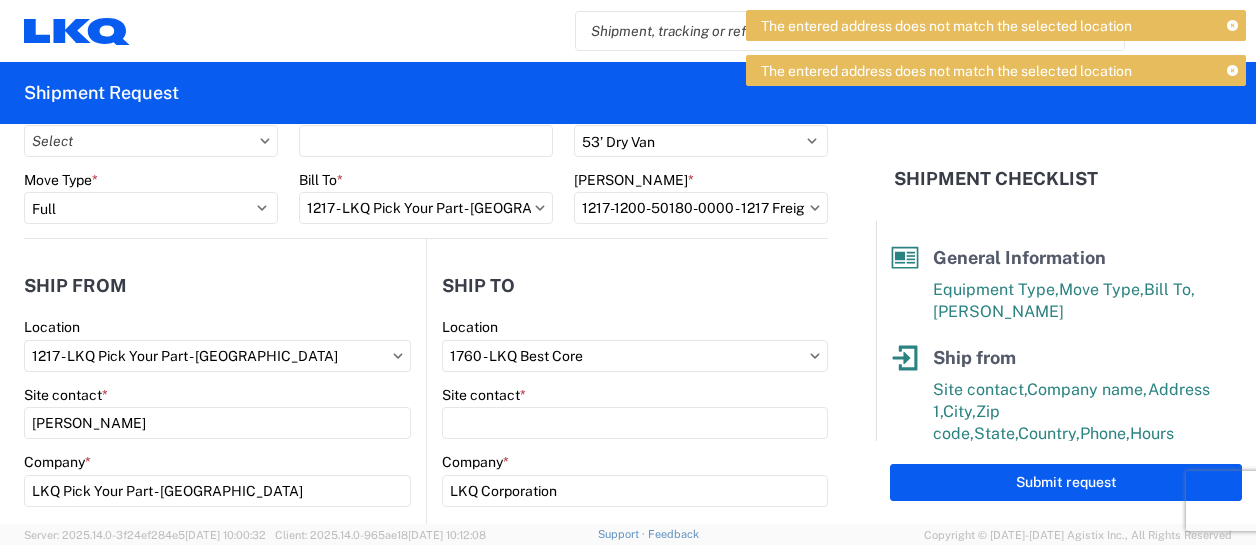 select on "US" 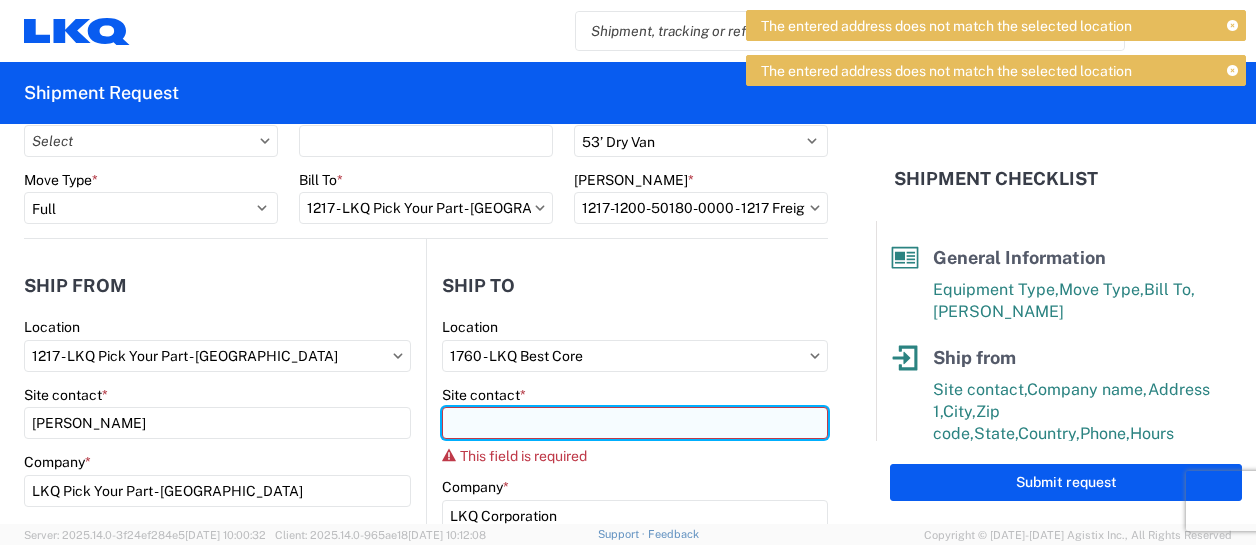click on "Site contact  *" at bounding box center (635, 423) 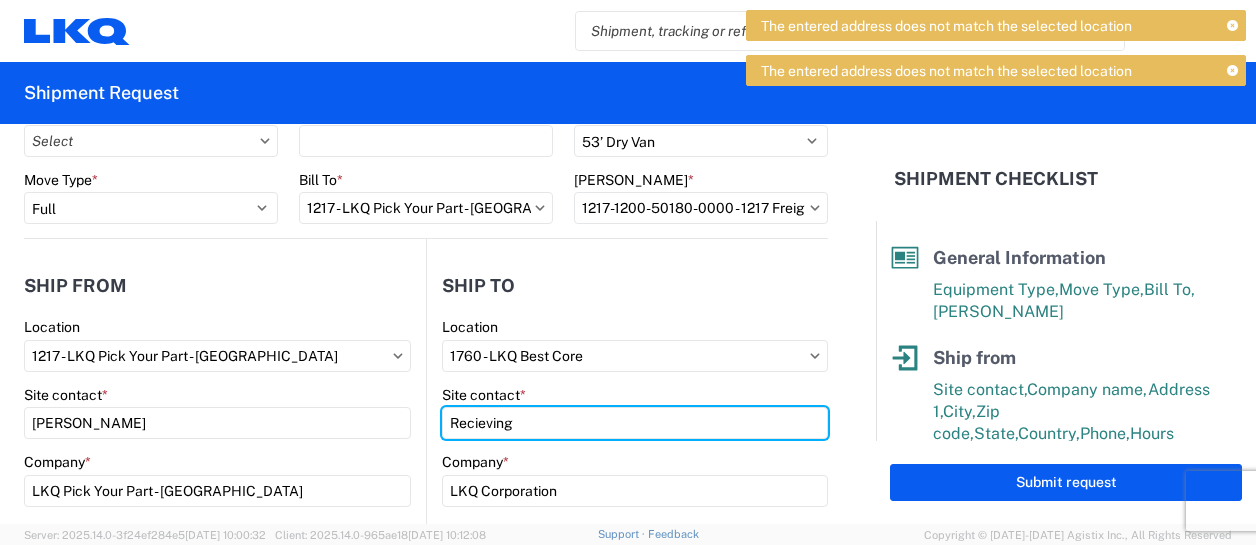 type on "Recieving" 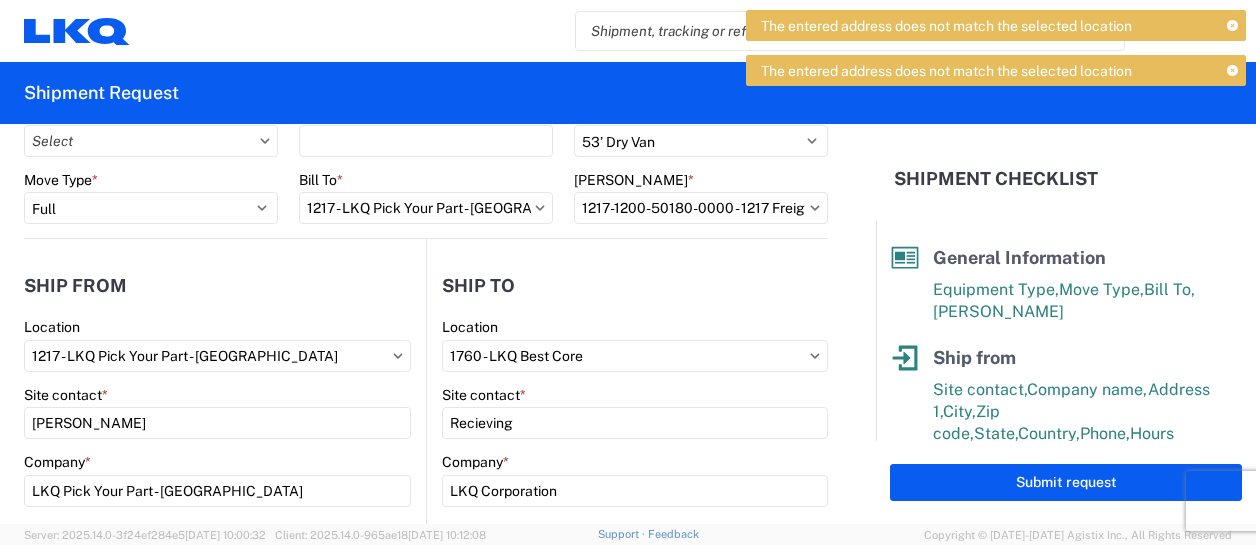 click on "Ship to" 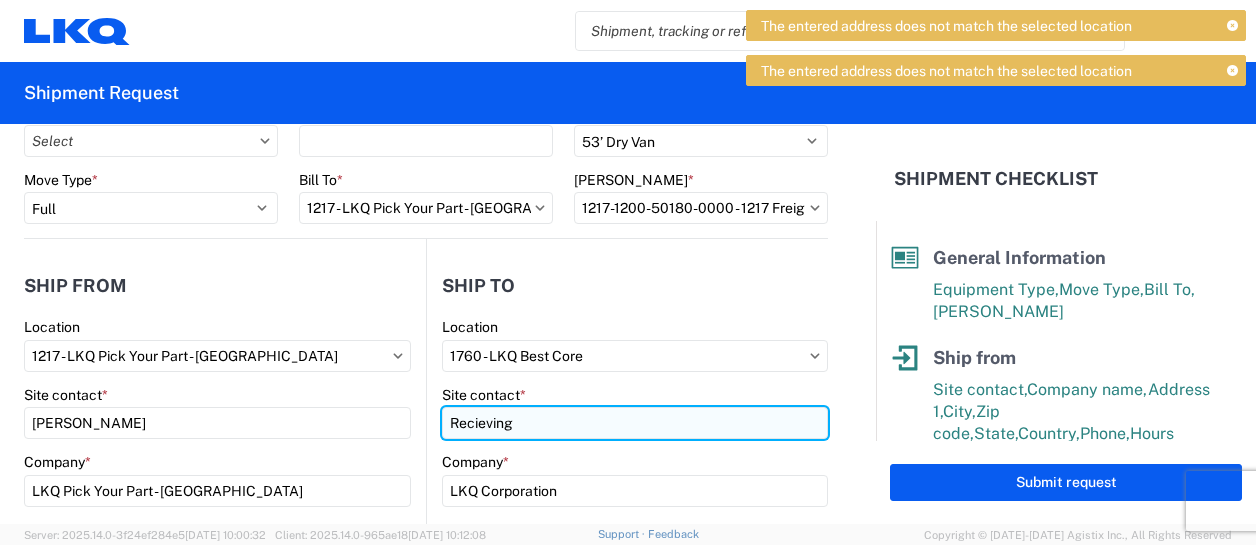 click on "Recieving" at bounding box center (217, 423) 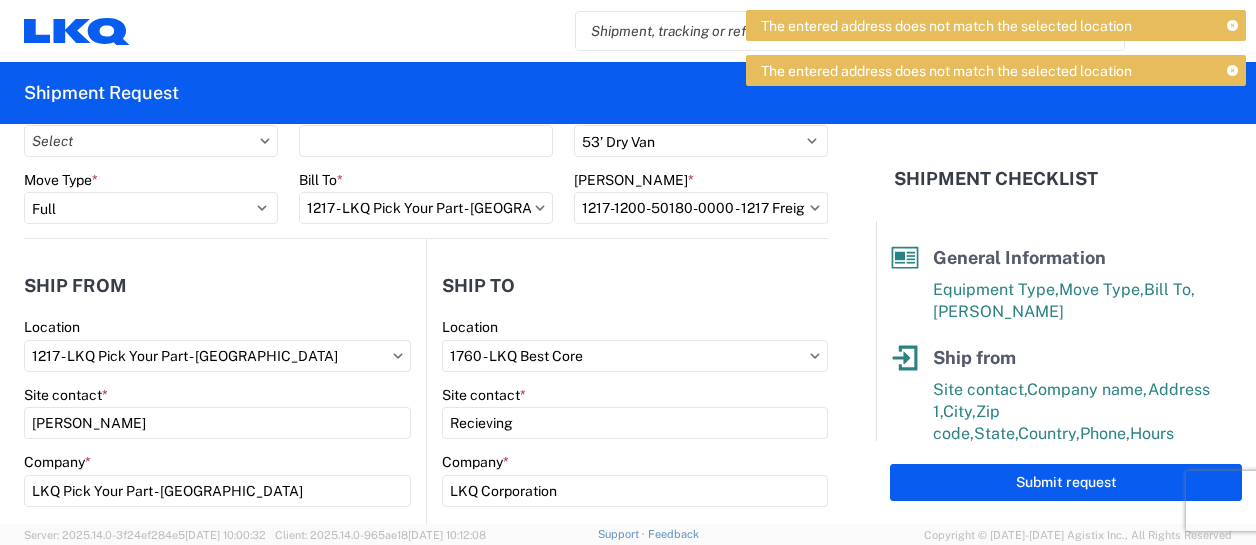 drag, startPoint x: 468, startPoint y: 423, endPoint x: 844, endPoint y: 437, distance: 376.26056 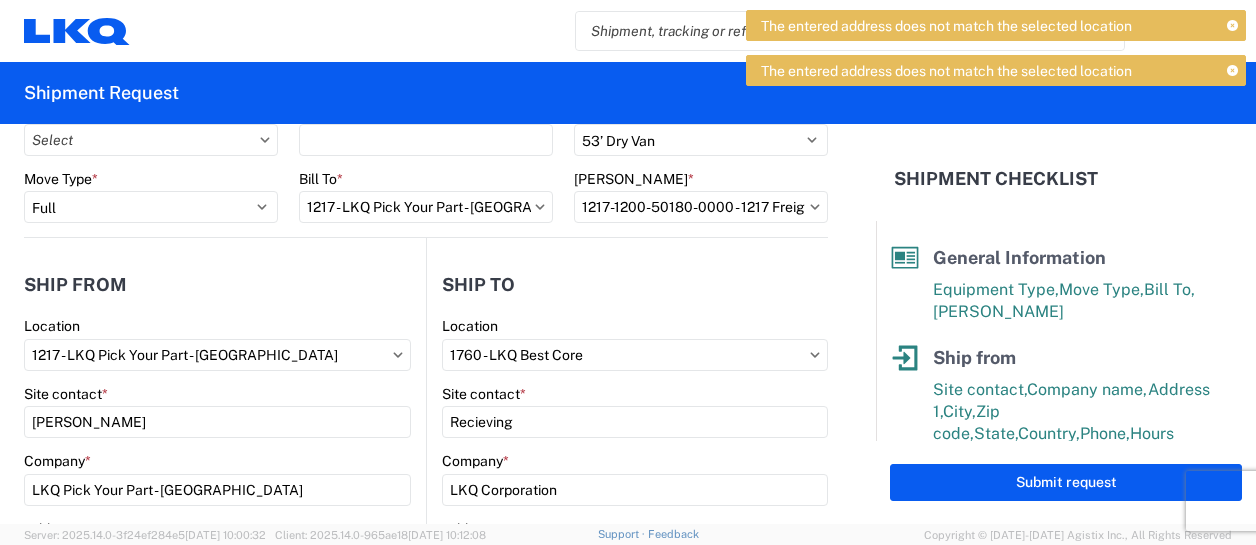 scroll, scrollTop: 100, scrollLeft: 0, axis: vertical 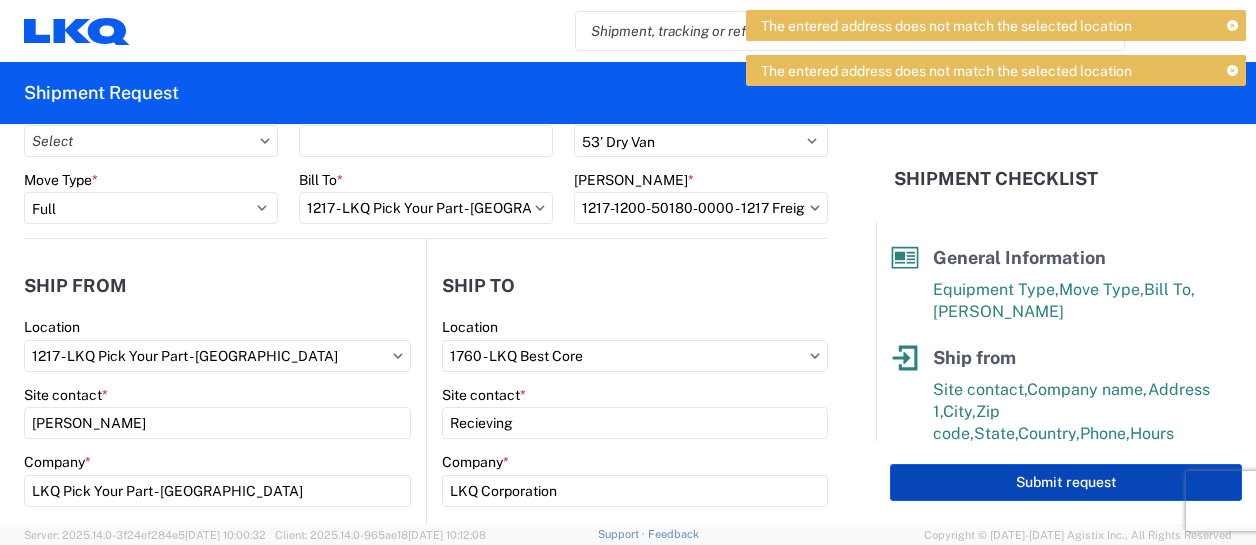click on "Submit request" 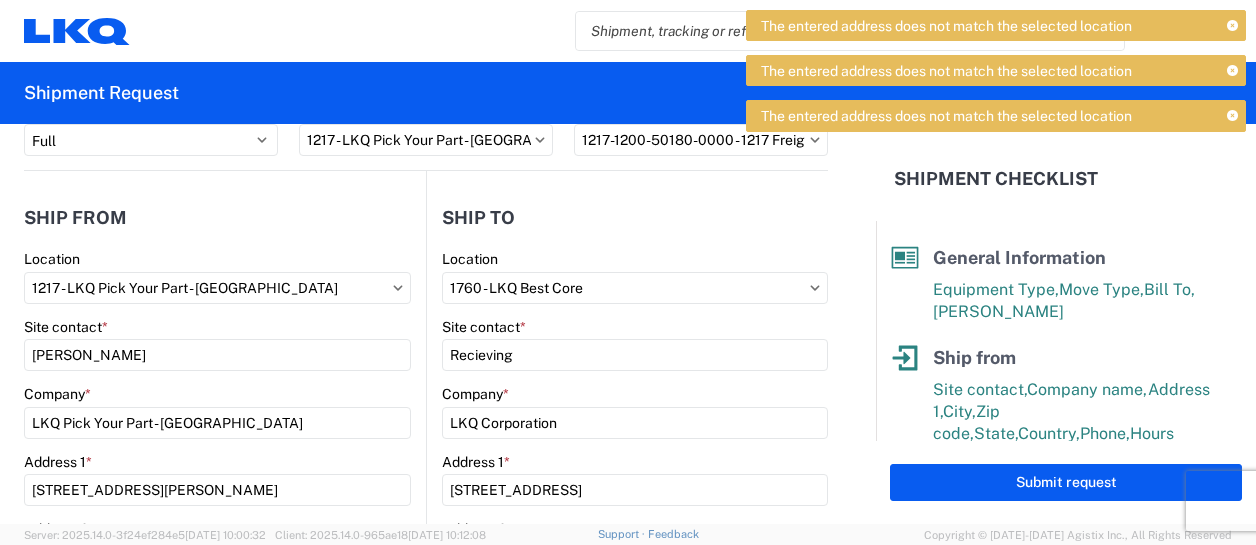 scroll, scrollTop: 400, scrollLeft: 0, axis: vertical 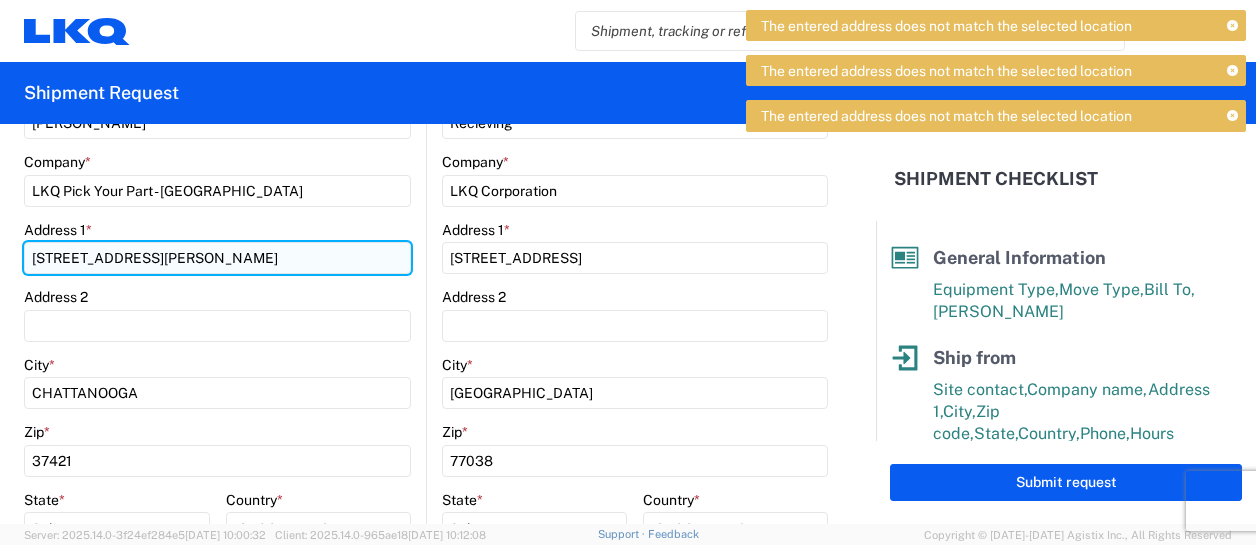 click on "[STREET_ADDRESS][PERSON_NAME]" at bounding box center (217, 258) 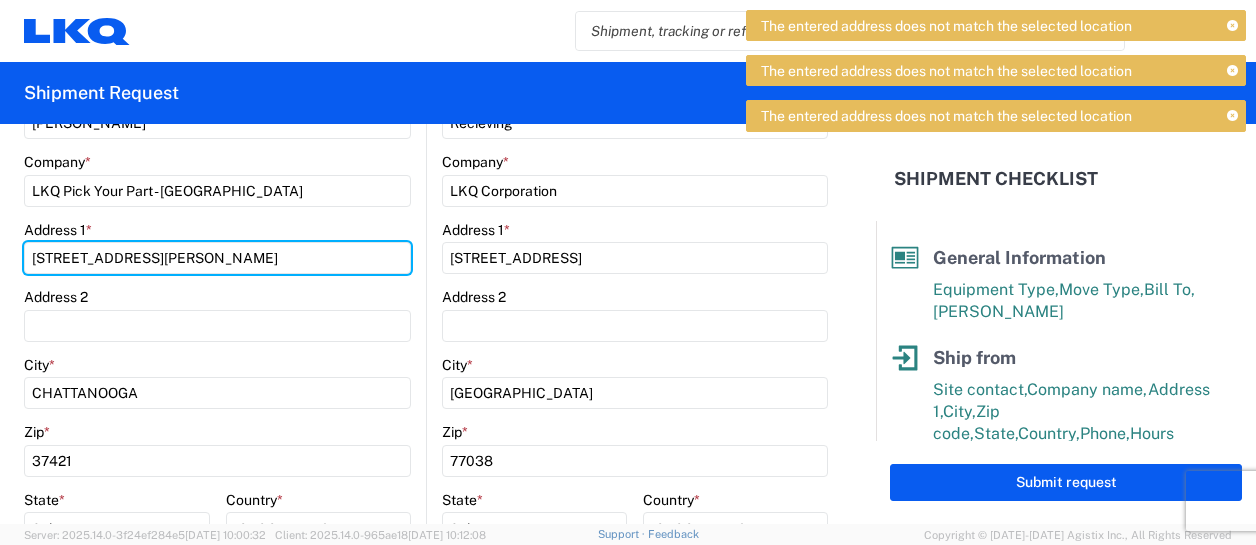 type on "[STREET_ADDRESS][PERSON_NAME]" 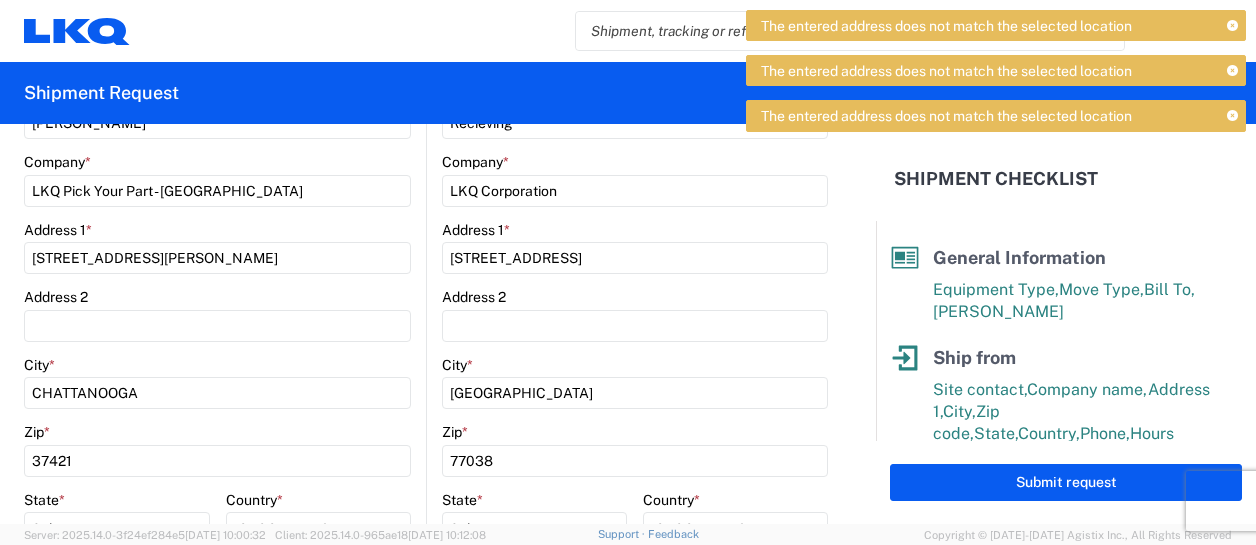 click on "1760  Location  1760 - LKQ Best Core  Site contact  * Recieving  Company  * LKQ Corporation  Address 1  * [STREET_ADDRESS]  State  * Select [US_STATE] [US_STATE] [US_STATE] [US_STATE] Armed Forces Americas Armed Forces Europe Armed Forces [GEOGRAPHIC_DATA] [US_STATE] [US_STATE] [US_STATE] [US_STATE] [US_STATE] [US_STATE] [US_STATE] [US_STATE] [US_STATE] [US_STATE] [US_STATE] [US_STATE] [US_STATE] [US_STATE] [US_STATE] [US_STATE] [US_STATE] [US_STATE] [US_STATE] [US_STATE] [US_STATE] [US_STATE] [US_STATE] [US_STATE] [US_STATE] [US_STATE] [US_STATE] [US_STATE] [US_STATE] [US_STATE] [US_STATE] [US_STATE] [US_STATE] [US_STATE] [US_STATE] [US_STATE] [US_STATE] [US_STATE] [US_STATE] [US_STATE] [US_STATE] [US_STATE] [US_STATE] [US_STATE] [US_STATE][PERSON_NAME][US_STATE] [US_STATE][PERSON_NAME] [US_STATE] [US_STATE]  Country  * Select [GEOGRAPHIC_DATA] [GEOGRAPHIC_DATA] [GEOGRAPHIC_DATA] [GEOGRAPHIC_DATA] [US_STATE] [GEOGRAPHIC_DATA] [GEOGRAPHIC_DATA] [GEOGRAPHIC_DATA] [GEOGRAPHIC_DATA] [GEOGRAPHIC_DATA] [GEOGRAPHIC_DATA] [GEOGRAPHIC_DATA] [GEOGRAPHIC_DATA] [GEOGRAPHIC_DATA] [GEOGRAPHIC_DATA] [GEOGRAPHIC_DATA] [GEOGRAPHIC_DATA] [GEOGRAPHIC_DATA] [GEOGRAPHIC_DATA] [GEOGRAPHIC_DATA] [GEOGRAPHIC_DATA] [GEOGRAPHIC_DATA] [GEOGRAPHIC_DATA] [GEOGRAPHIC_DATA] [GEOGRAPHIC_DATA] [GEOGRAPHIC_DATA]" 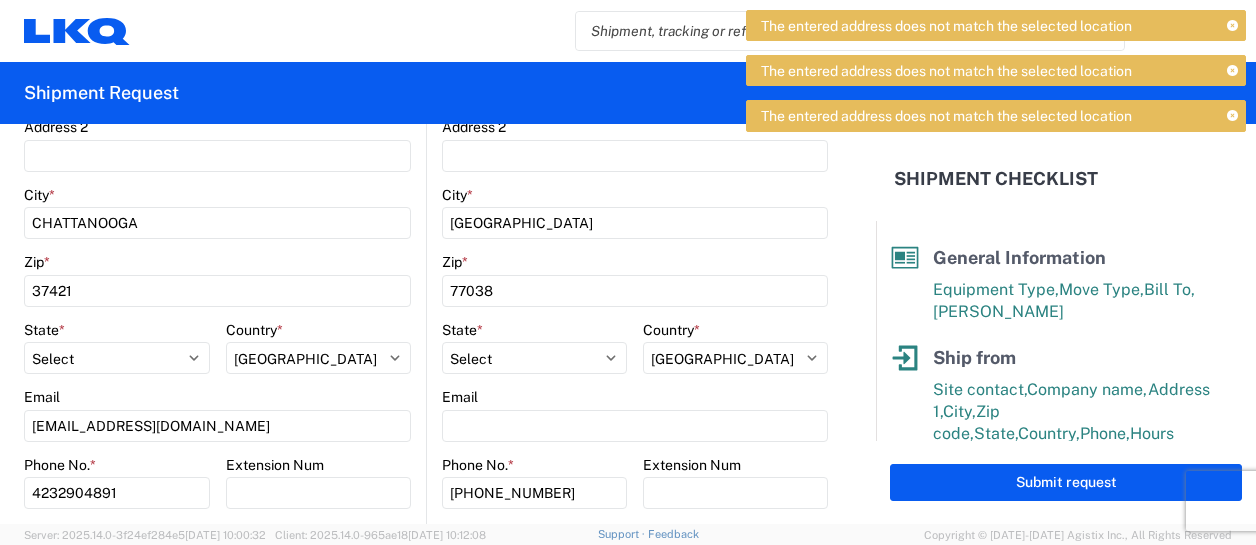 scroll, scrollTop: 600, scrollLeft: 0, axis: vertical 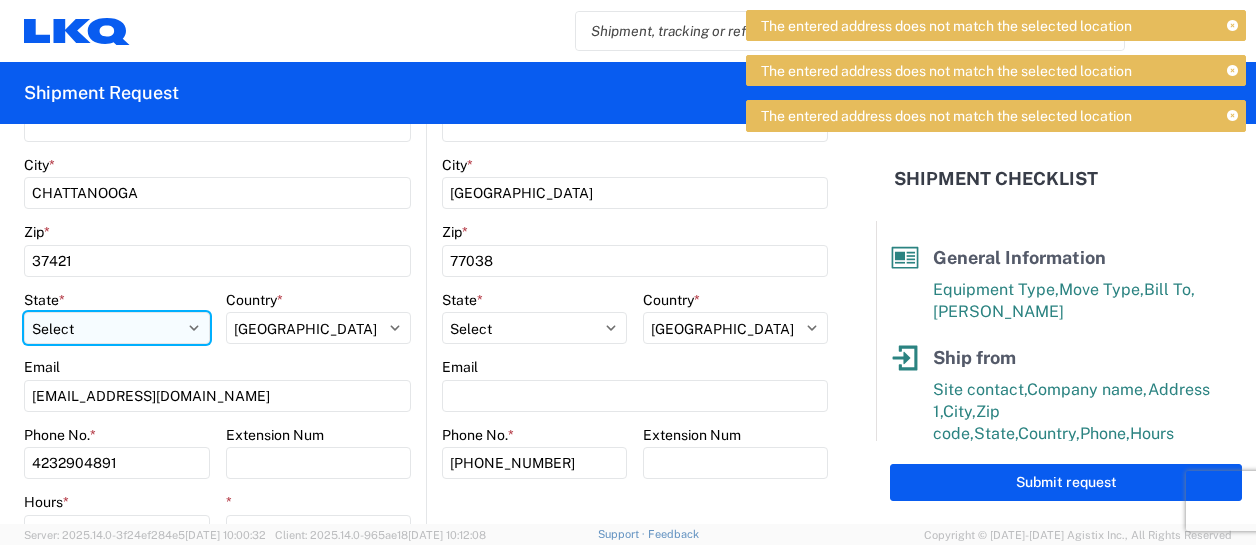 click on "Select [US_STATE] [US_STATE] [US_STATE] [US_STATE] Armed Forces Americas Armed Forces Europe Armed Forces Pacific [US_STATE] [US_STATE] [US_STATE] [US_STATE] [US_STATE] [US_STATE] [US_STATE] [US_STATE] [US_STATE] [US_STATE] [US_STATE] [US_STATE] [US_STATE] [US_STATE] [US_STATE] [US_STATE] [US_STATE] [US_STATE] [US_STATE] [US_STATE] [US_STATE] [US_STATE] [US_STATE] [US_STATE] [US_STATE] [US_STATE] [US_STATE] [US_STATE] [US_STATE] [US_STATE] [US_STATE] [US_STATE] [US_STATE] [US_STATE] [US_STATE] [US_STATE] [US_STATE] [US_STATE] [US_STATE] [US_STATE] [US_STATE] [US_STATE] [US_STATE] [US_STATE] [US_STATE][PERSON_NAME][US_STATE] [US_STATE][PERSON_NAME] [US_STATE] [US_STATE]" at bounding box center (117, 328) 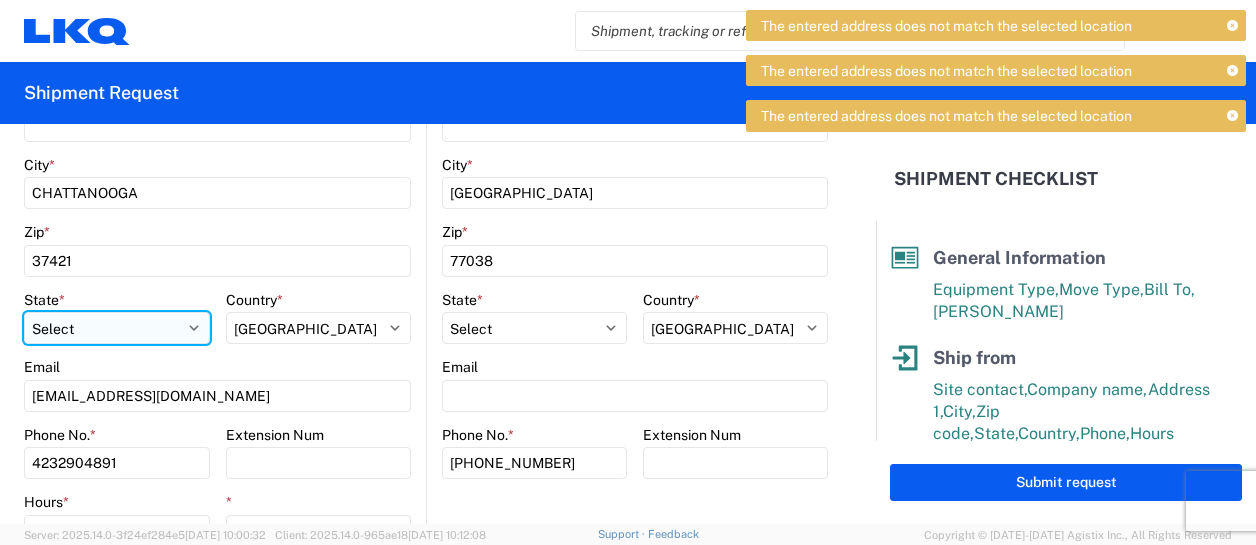 click on "Select [US_STATE] [US_STATE] [US_STATE] [US_STATE] Armed Forces Americas Armed Forces Europe Armed Forces Pacific [US_STATE] [US_STATE] [US_STATE] [US_STATE] [US_STATE] [US_STATE] [US_STATE] [US_STATE] [US_STATE] [US_STATE] [US_STATE] [US_STATE] [US_STATE] [US_STATE] [US_STATE] [US_STATE] [US_STATE] [US_STATE] [US_STATE] [US_STATE] [US_STATE] [US_STATE] [US_STATE] [US_STATE] [US_STATE] [US_STATE] [US_STATE] [US_STATE] [US_STATE] [US_STATE] [US_STATE] [US_STATE] [US_STATE] [US_STATE] [US_STATE] [US_STATE] [US_STATE] [US_STATE] [US_STATE] [US_STATE] [US_STATE] [US_STATE] [US_STATE] [US_STATE] [US_STATE][PERSON_NAME][US_STATE] [US_STATE][PERSON_NAME] [US_STATE] [US_STATE]" at bounding box center [117, 328] 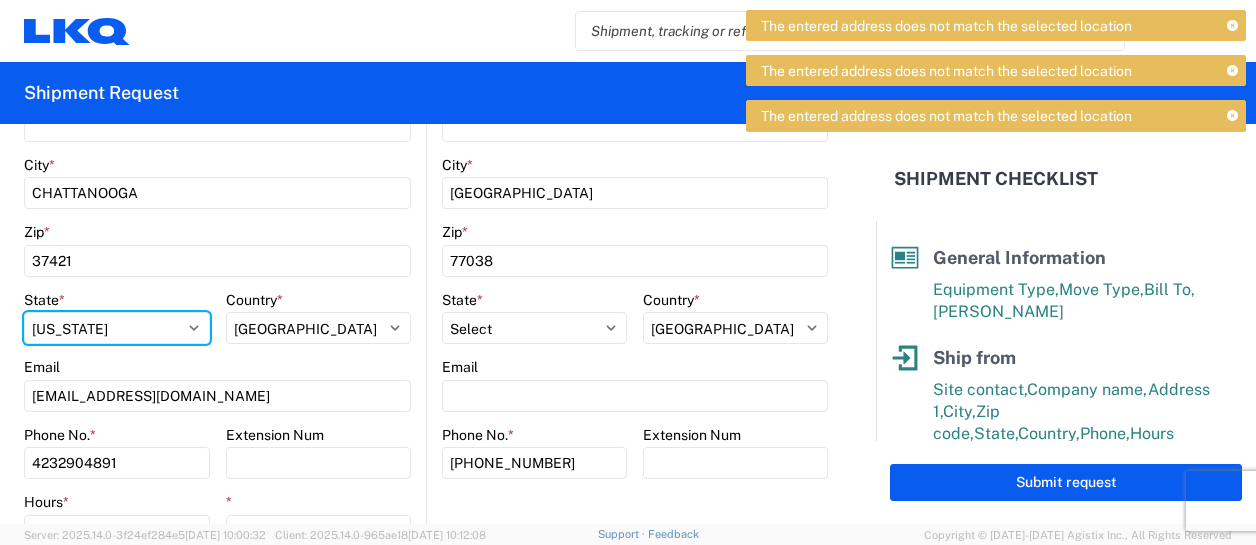 click on "Select [US_STATE] [US_STATE] [US_STATE] [US_STATE] Armed Forces Americas Armed Forces Europe Armed Forces Pacific [US_STATE] [US_STATE] [US_STATE] [US_STATE] [US_STATE] [US_STATE] [US_STATE] [US_STATE] [US_STATE] [US_STATE] [US_STATE] [US_STATE] [US_STATE] [US_STATE] [US_STATE] [US_STATE] [US_STATE] [US_STATE] [US_STATE] [US_STATE] [US_STATE] [US_STATE] [US_STATE] [US_STATE] [US_STATE] [US_STATE] [US_STATE] [US_STATE] [US_STATE] [US_STATE] [US_STATE] [US_STATE] [US_STATE] [US_STATE] [US_STATE] [US_STATE] [US_STATE] [US_STATE] [US_STATE] [US_STATE] [US_STATE] [US_STATE] [US_STATE] [US_STATE] [US_STATE][PERSON_NAME][US_STATE] [US_STATE][PERSON_NAME] [US_STATE] [US_STATE]" at bounding box center (117, 328) 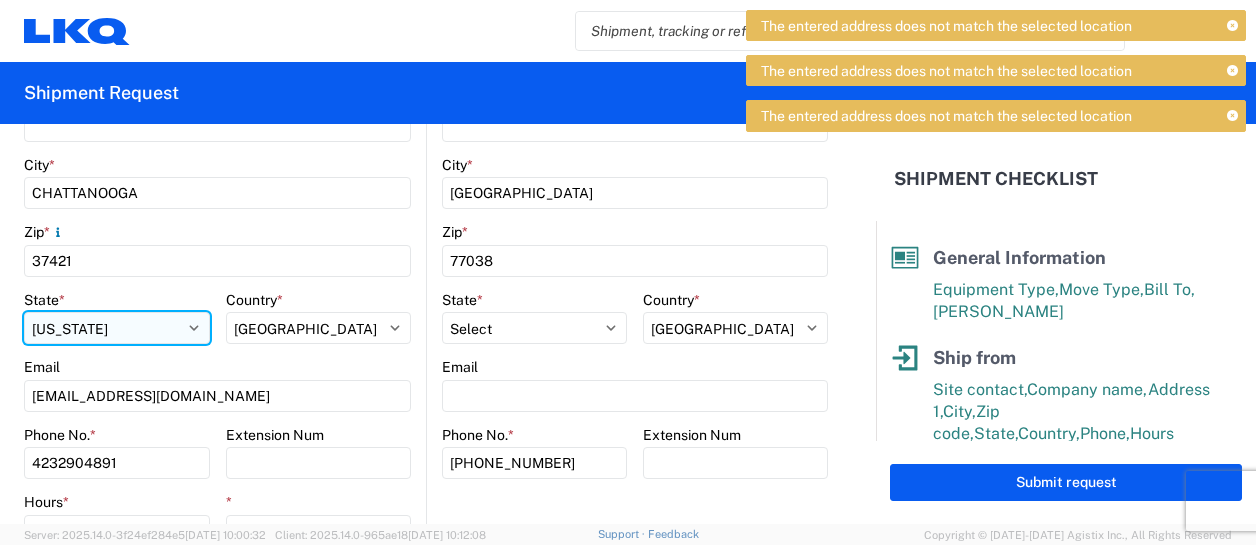click on "Select [US_STATE] [US_STATE] [US_STATE] [US_STATE] Armed Forces Americas Armed Forces Europe Armed Forces Pacific [US_STATE] [US_STATE] [US_STATE] [US_STATE] [US_STATE] [US_STATE] [US_STATE] [US_STATE] [US_STATE] [US_STATE] [US_STATE] [US_STATE] [US_STATE] [US_STATE] [US_STATE] [US_STATE] [US_STATE] [US_STATE] [US_STATE] [US_STATE] [US_STATE] [US_STATE] [US_STATE] [US_STATE] [US_STATE] [US_STATE] [US_STATE] [US_STATE] [US_STATE] [US_STATE] [US_STATE] [US_STATE] [US_STATE] [US_STATE] [US_STATE] [US_STATE] [US_STATE] [US_STATE] [US_STATE] [US_STATE] [US_STATE] [US_STATE] [US_STATE] [US_STATE] [US_STATE][PERSON_NAME][US_STATE] [US_STATE][PERSON_NAME] [US_STATE] [US_STATE]" at bounding box center [117, 328] 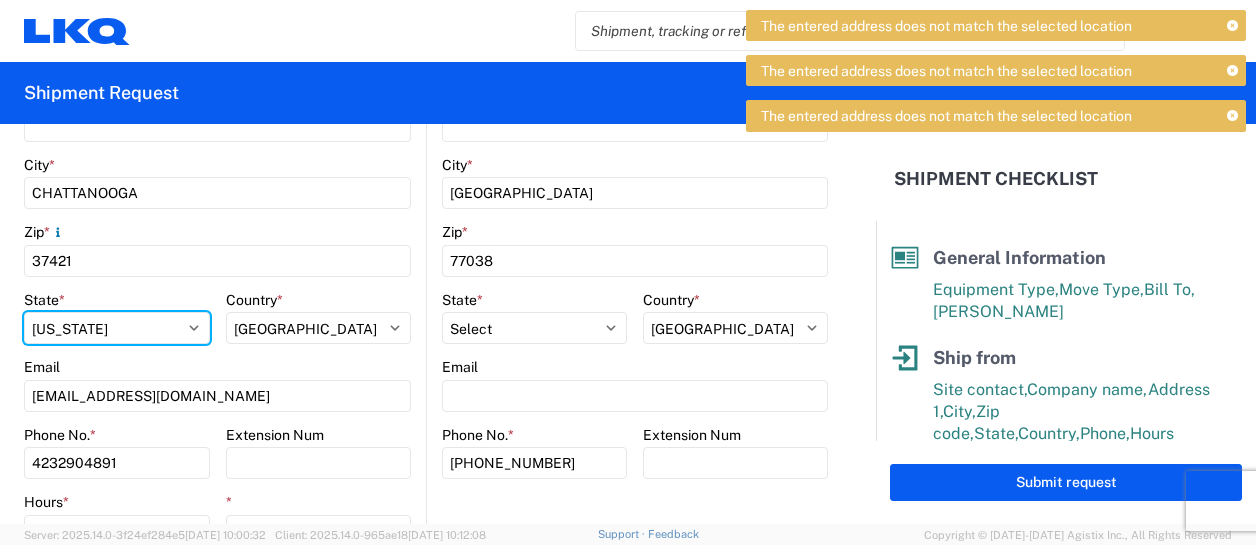 select on "TN" 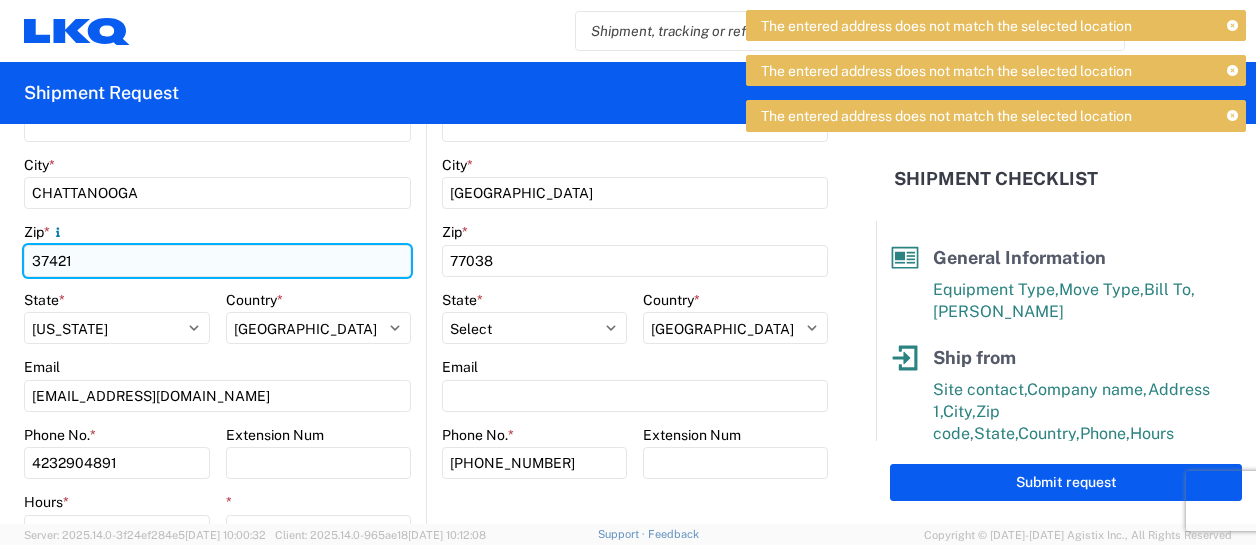 click on "37421" at bounding box center [217, 261] 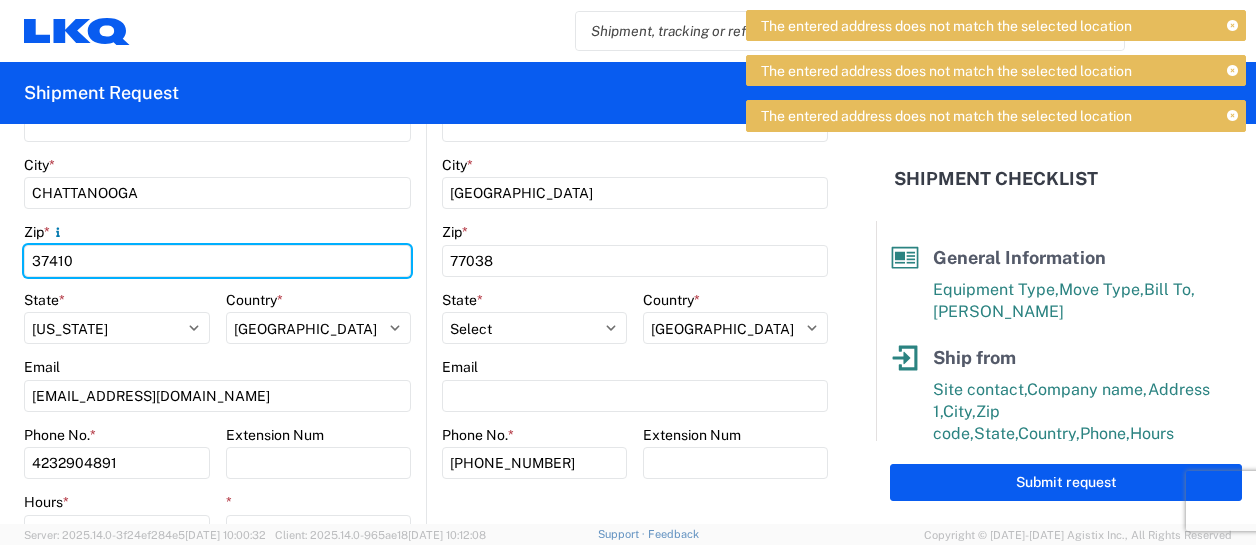 type on "37410" 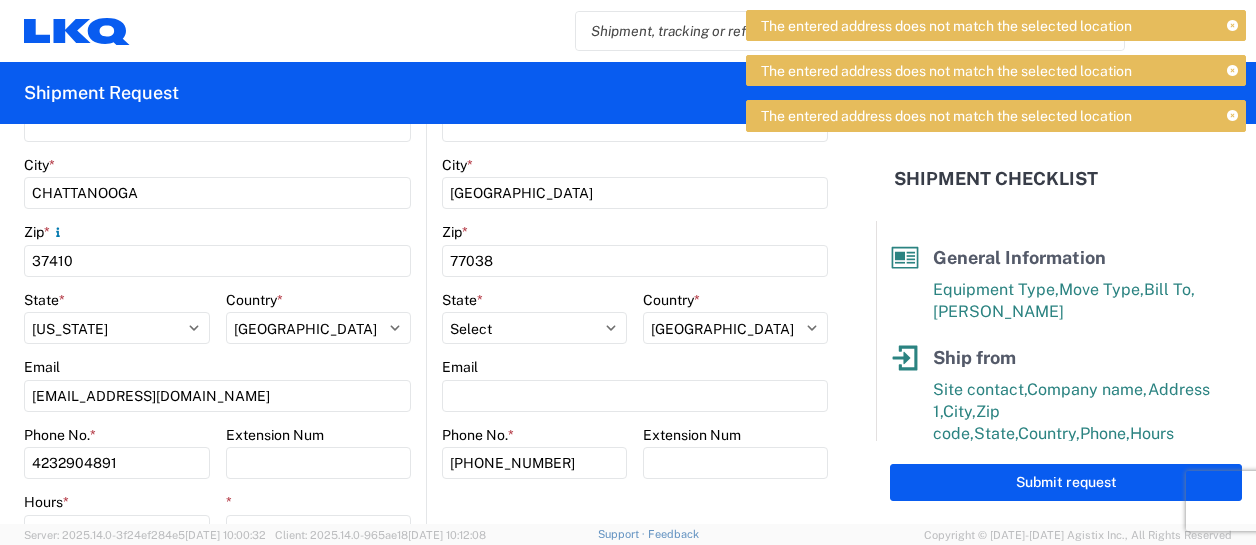 click on "1760  Location  1760 - LKQ Best Core  Site contact  * Recieving  Company  * LKQ Corporation  Address 1  * [STREET_ADDRESS]  State  * Select [US_STATE] [US_STATE] [US_STATE] [US_STATE] Armed Forces Americas Armed Forces Europe Armed Forces [GEOGRAPHIC_DATA] [US_STATE] [US_STATE] [US_STATE] [US_STATE] [US_STATE] [US_STATE] [US_STATE] [US_STATE] [US_STATE] [US_STATE] [US_STATE] [US_STATE] [US_STATE] [US_STATE] [US_STATE] [US_STATE] [US_STATE] [US_STATE] [US_STATE] [US_STATE] [US_STATE] [US_STATE] [US_STATE] [US_STATE] [US_STATE] [US_STATE] [US_STATE] [US_STATE] [US_STATE] [US_STATE] [US_STATE] [US_STATE] [US_STATE] [US_STATE] [US_STATE] [US_STATE] [US_STATE] [US_STATE] [US_STATE] [US_STATE] [US_STATE] [US_STATE] [US_STATE] [US_STATE] [US_STATE][PERSON_NAME][US_STATE] [US_STATE][PERSON_NAME] [US_STATE] [US_STATE]  Country  * Select [GEOGRAPHIC_DATA] [GEOGRAPHIC_DATA] [GEOGRAPHIC_DATA] [GEOGRAPHIC_DATA] [US_STATE] [GEOGRAPHIC_DATA] [GEOGRAPHIC_DATA] [GEOGRAPHIC_DATA] [GEOGRAPHIC_DATA] [GEOGRAPHIC_DATA] [GEOGRAPHIC_DATA] [GEOGRAPHIC_DATA] [GEOGRAPHIC_DATA] [GEOGRAPHIC_DATA] [GEOGRAPHIC_DATA] [GEOGRAPHIC_DATA] [GEOGRAPHIC_DATA] [GEOGRAPHIC_DATA] [GEOGRAPHIC_DATA] [GEOGRAPHIC_DATA] [GEOGRAPHIC_DATA] [GEOGRAPHIC_DATA] [GEOGRAPHIC_DATA] [GEOGRAPHIC_DATA] [GEOGRAPHIC_DATA] [GEOGRAPHIC_DATA]" 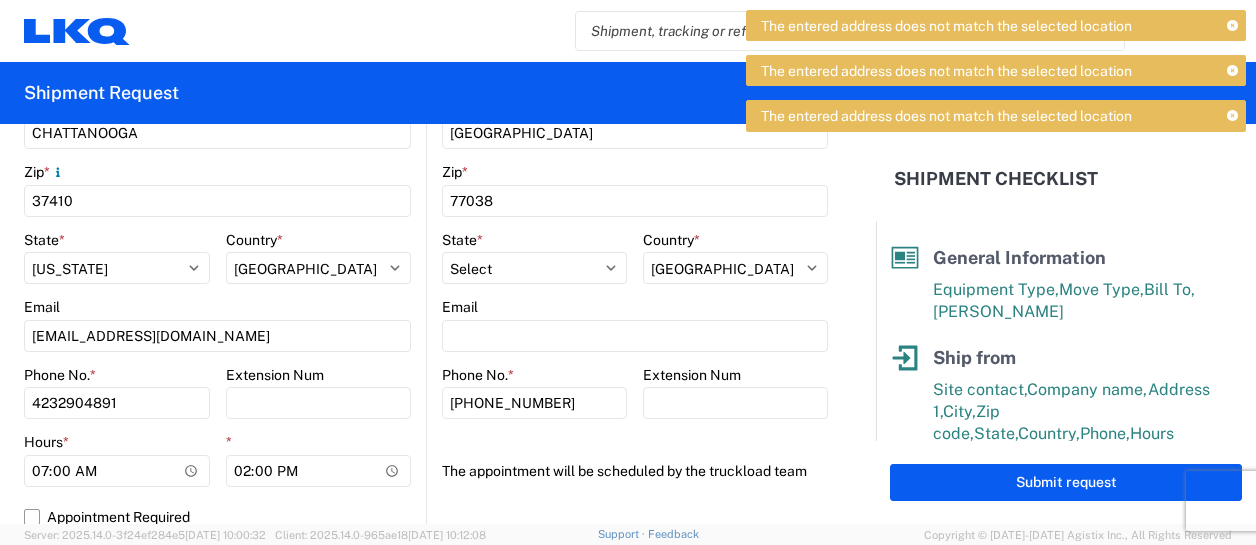 scroll, scrollTop: 700, scrollLeft: 0, axis: vertical 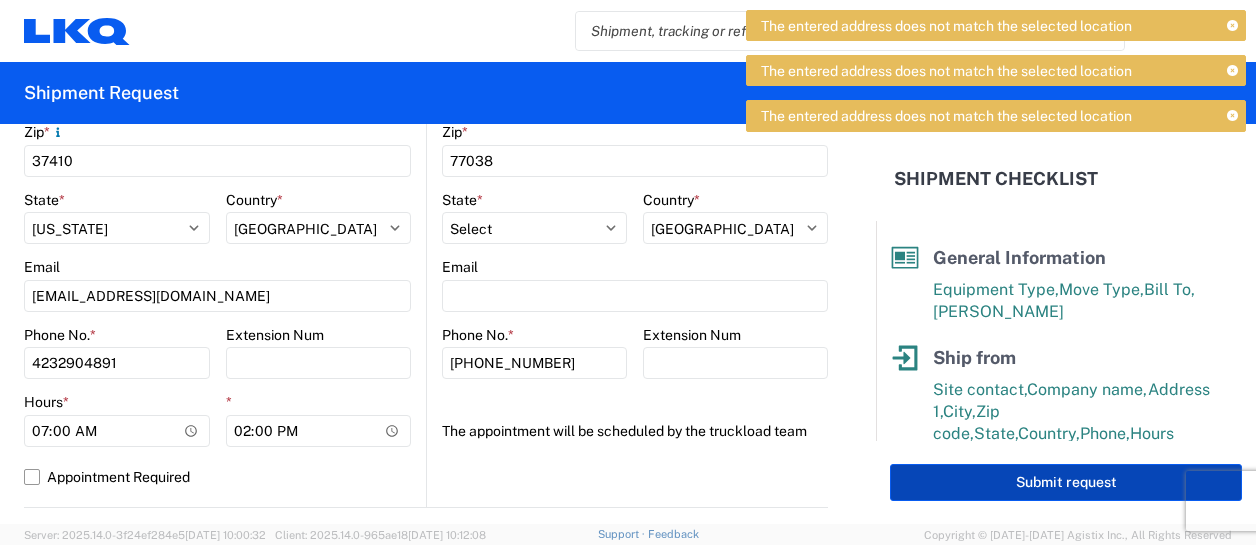 click on "Submit request" 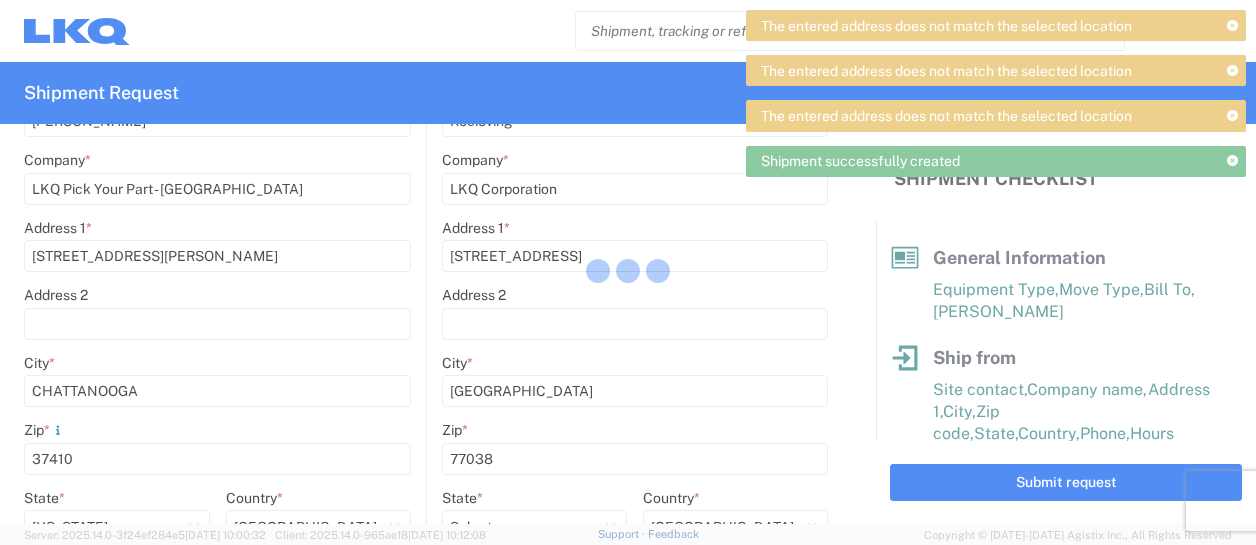 scroll, scrollTop: 400, scrollLeft: 0, axis: vertical 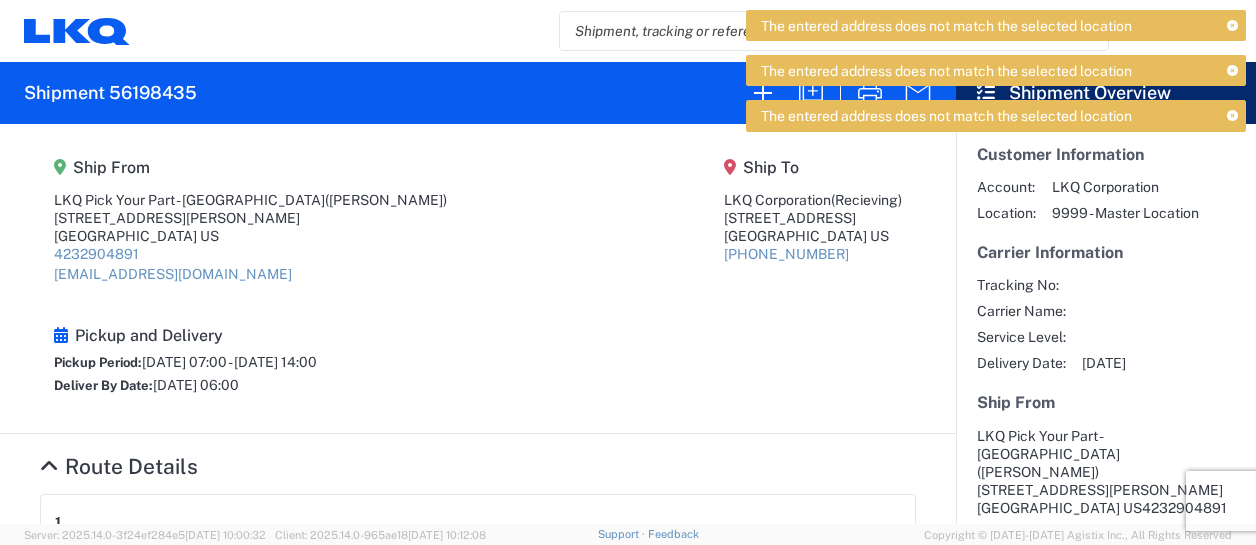 click on "Ship From  LKQ Pick Your Part - Chattanooga  ([PERSON_NAME]) [STREET_ADDRESS][PERSON_NAME] US 4232904891 [EMAIL_ADDRESS][DOMAIN_NAME] Ship To  LKQ Corporation  (Recieving) [STREET_ADDRESS] [PHONE_NUMBER] Pickup and Delivery Pickup Period:  [DATE] 07:00 - [DATE] 14:00 Deliver By Date:  [DATE] 06:00" 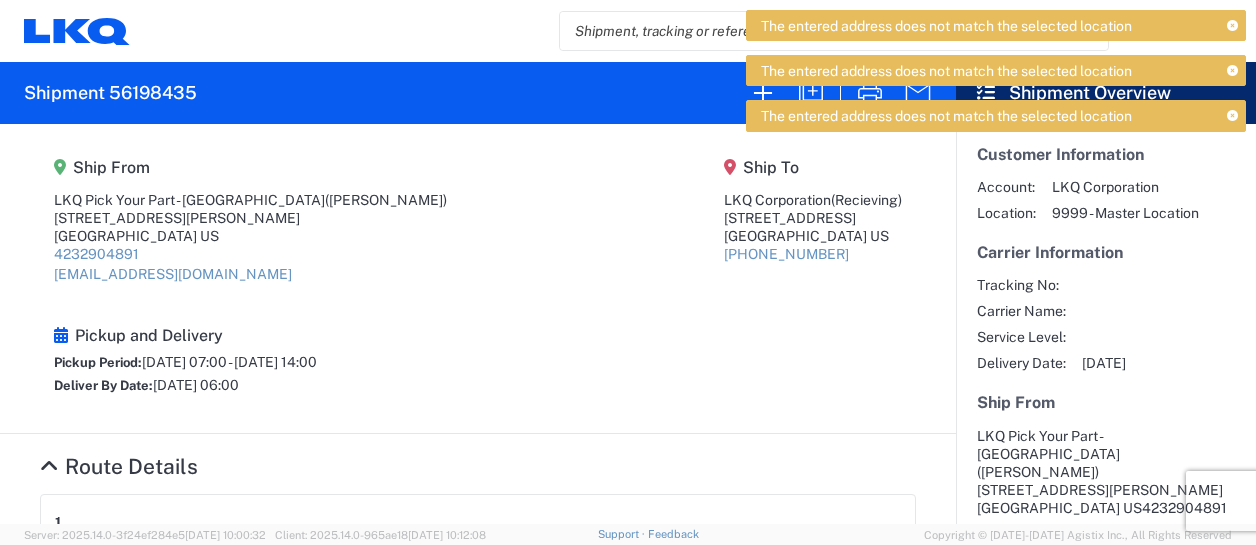 click 